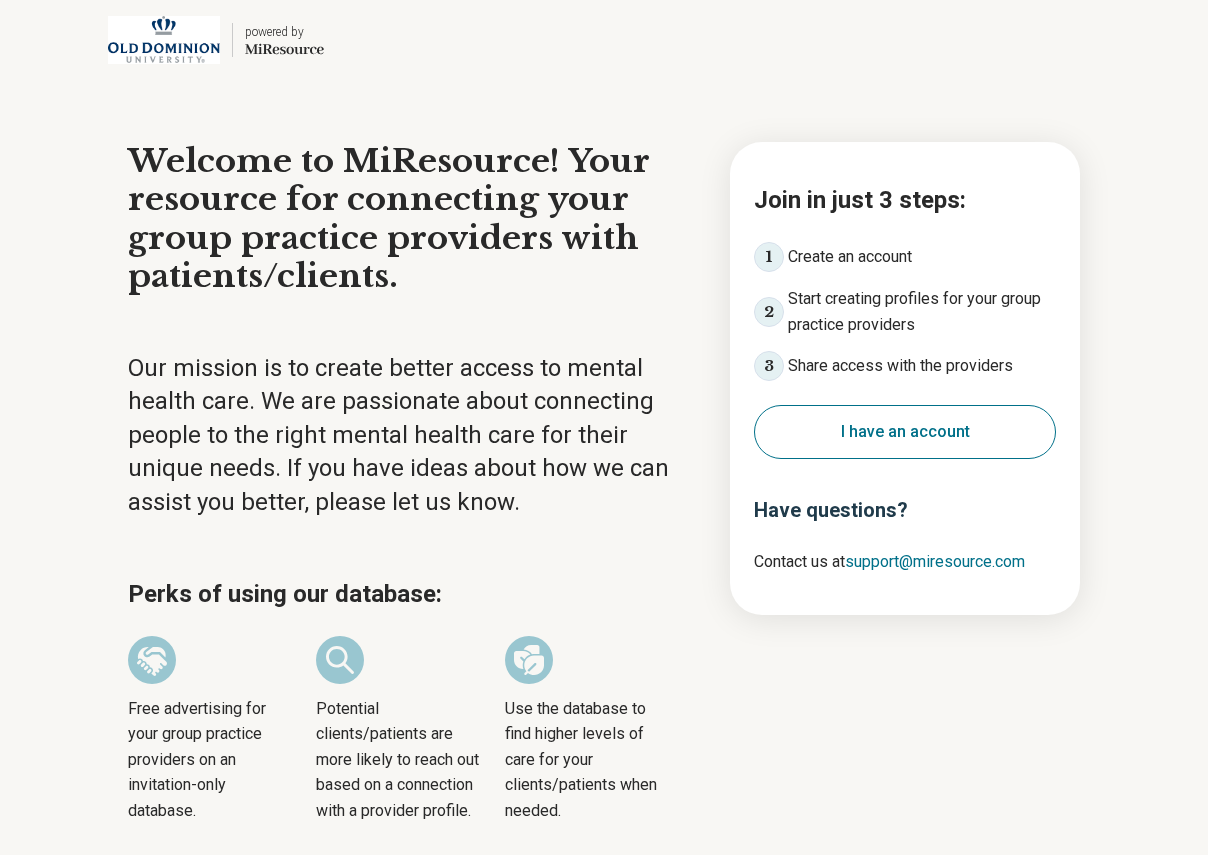 scroll, scrollTop: 0, scrollLeft: 0, axis: both 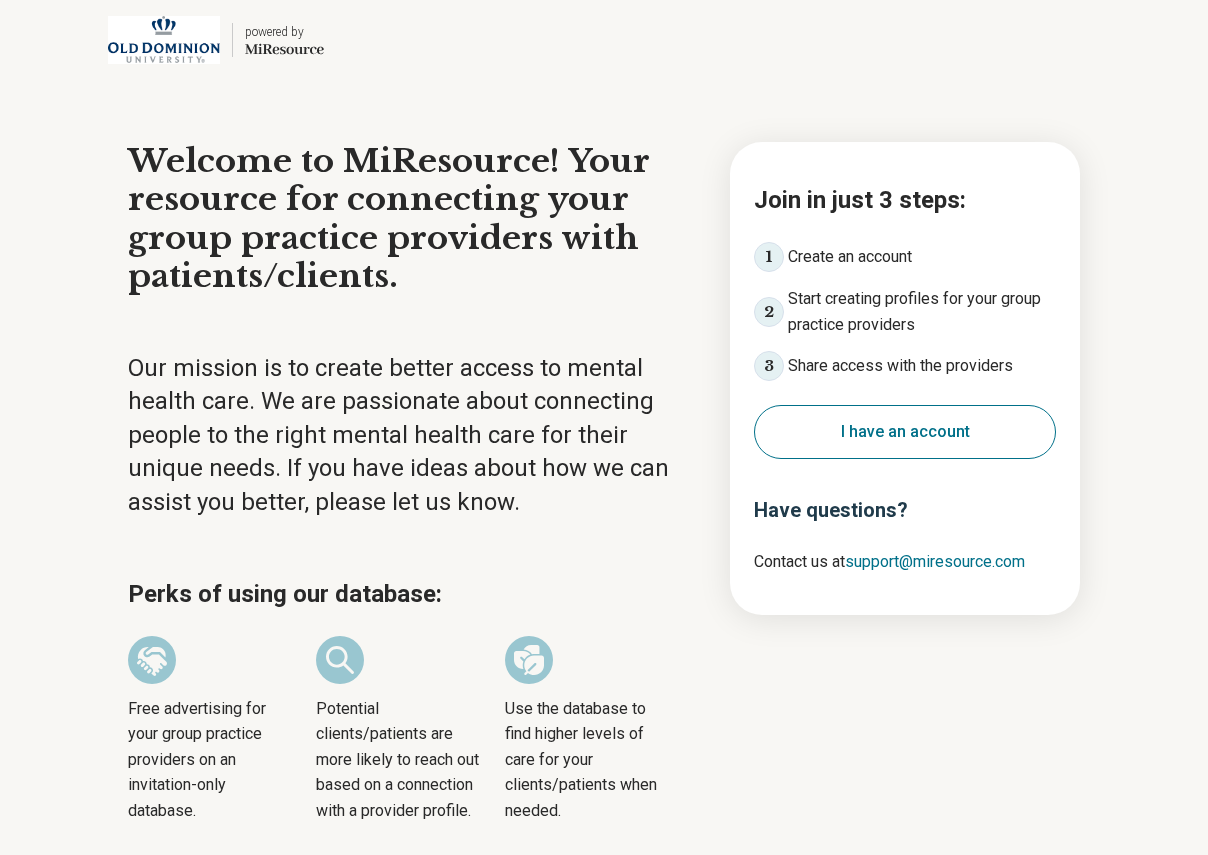click on "I have an account" at bounding box center (905, 432) 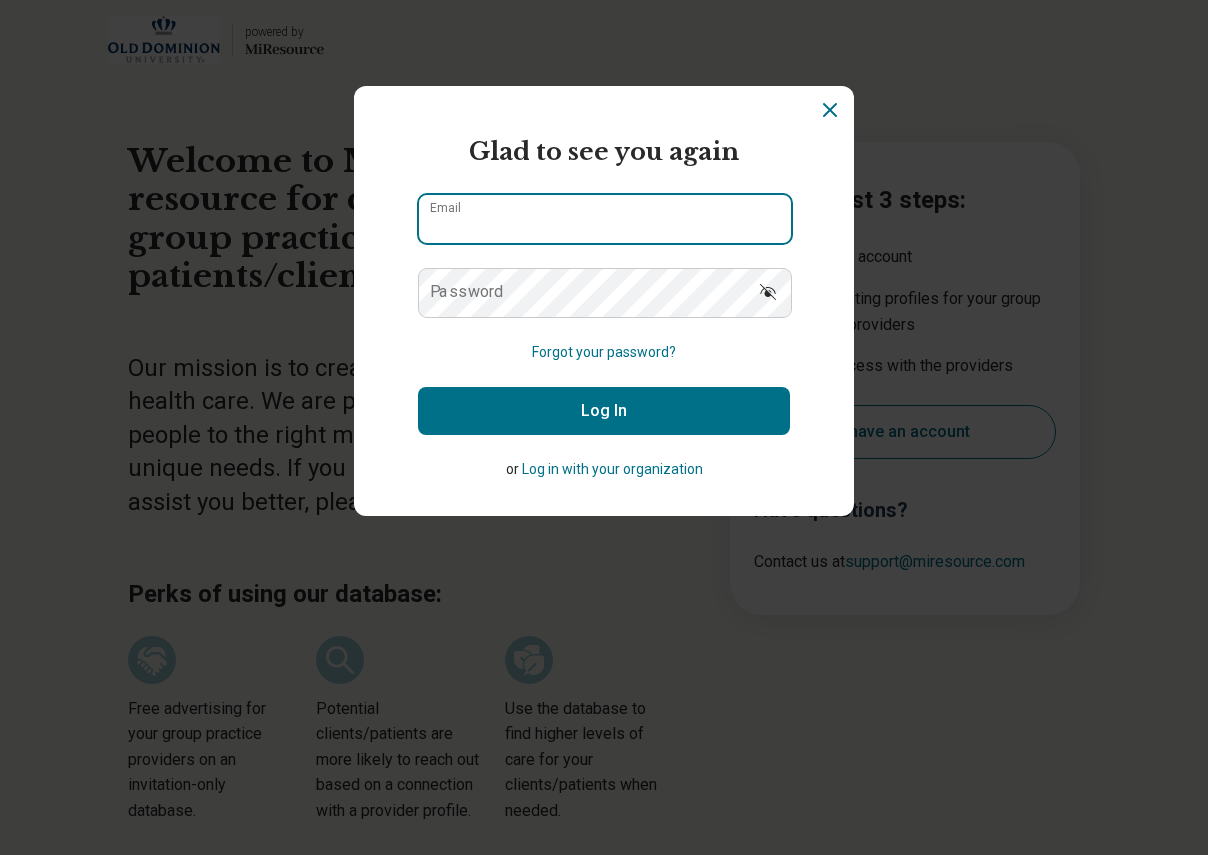 type on "**********" 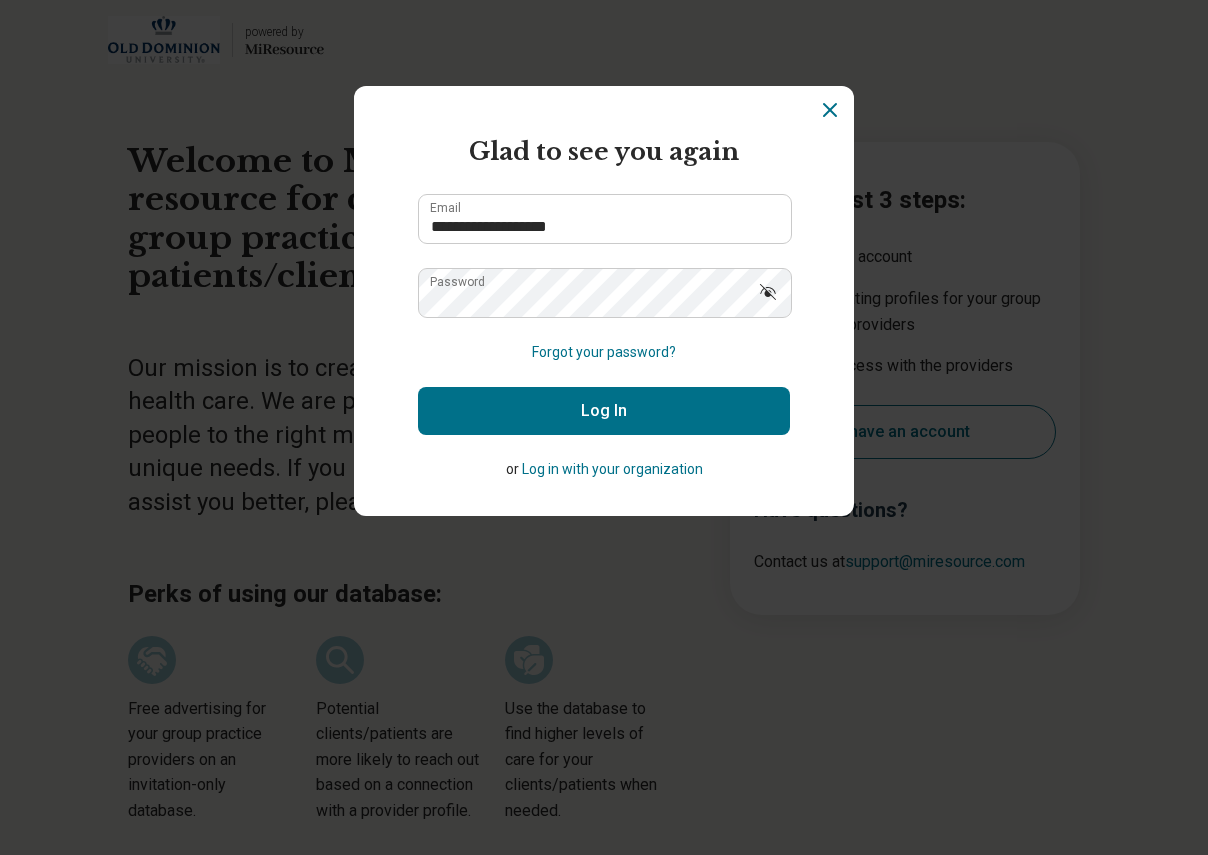 click on "Log In" at bounding box center (604, 411) 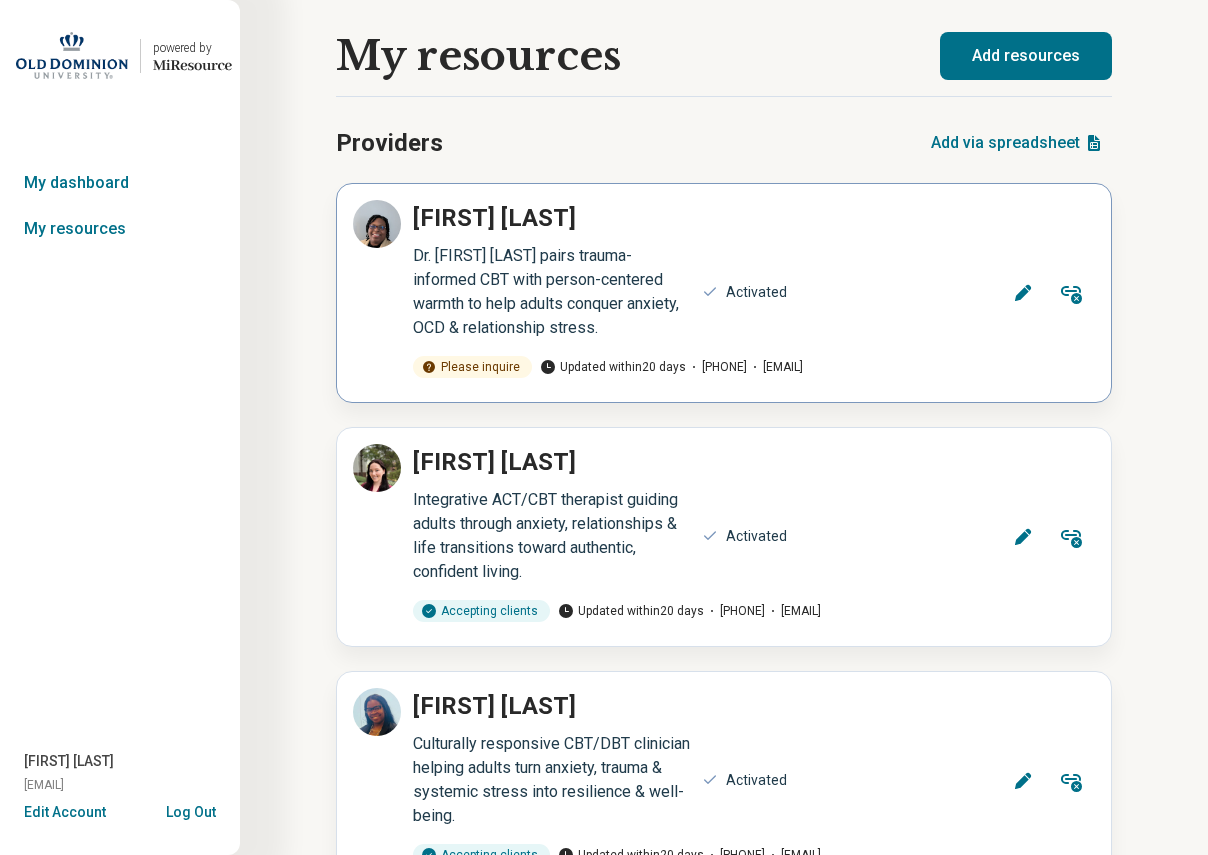 click 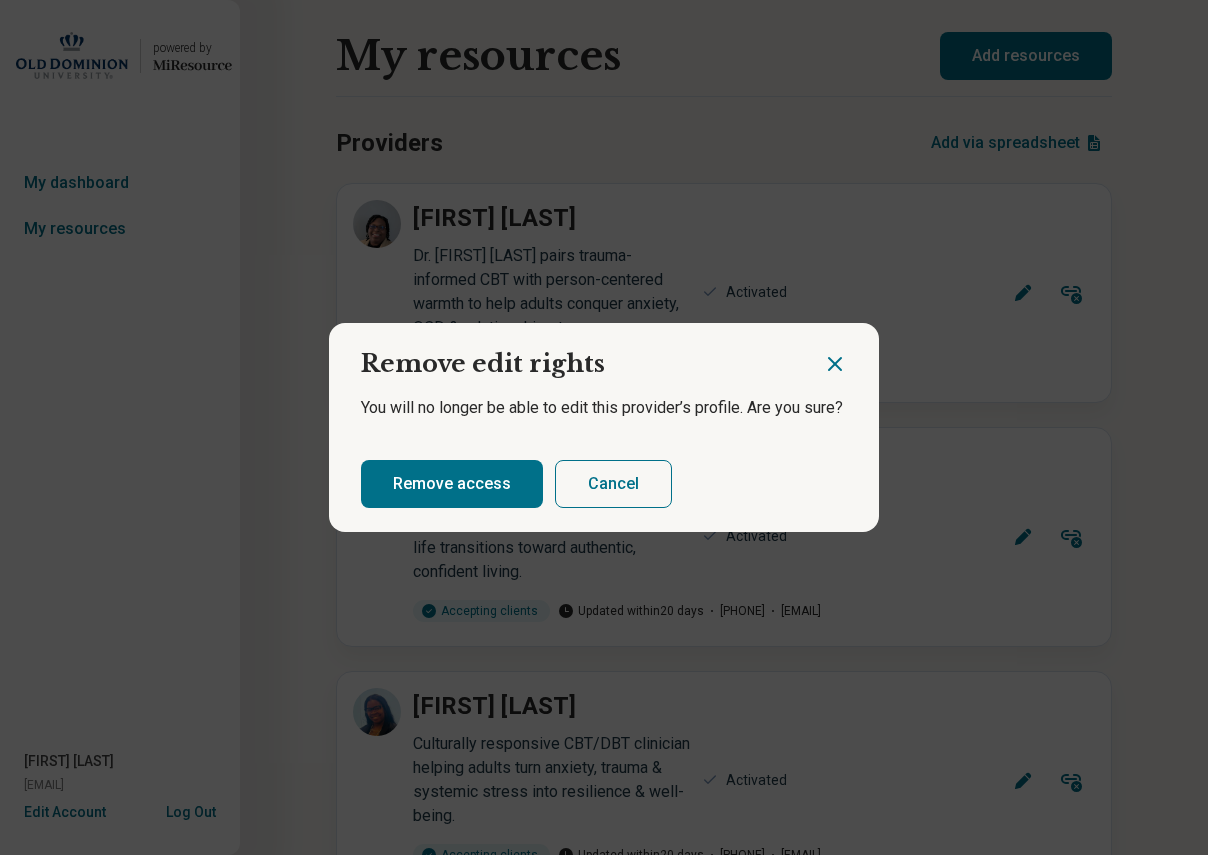 click on "Cancel" at bounding box center [613, 484] 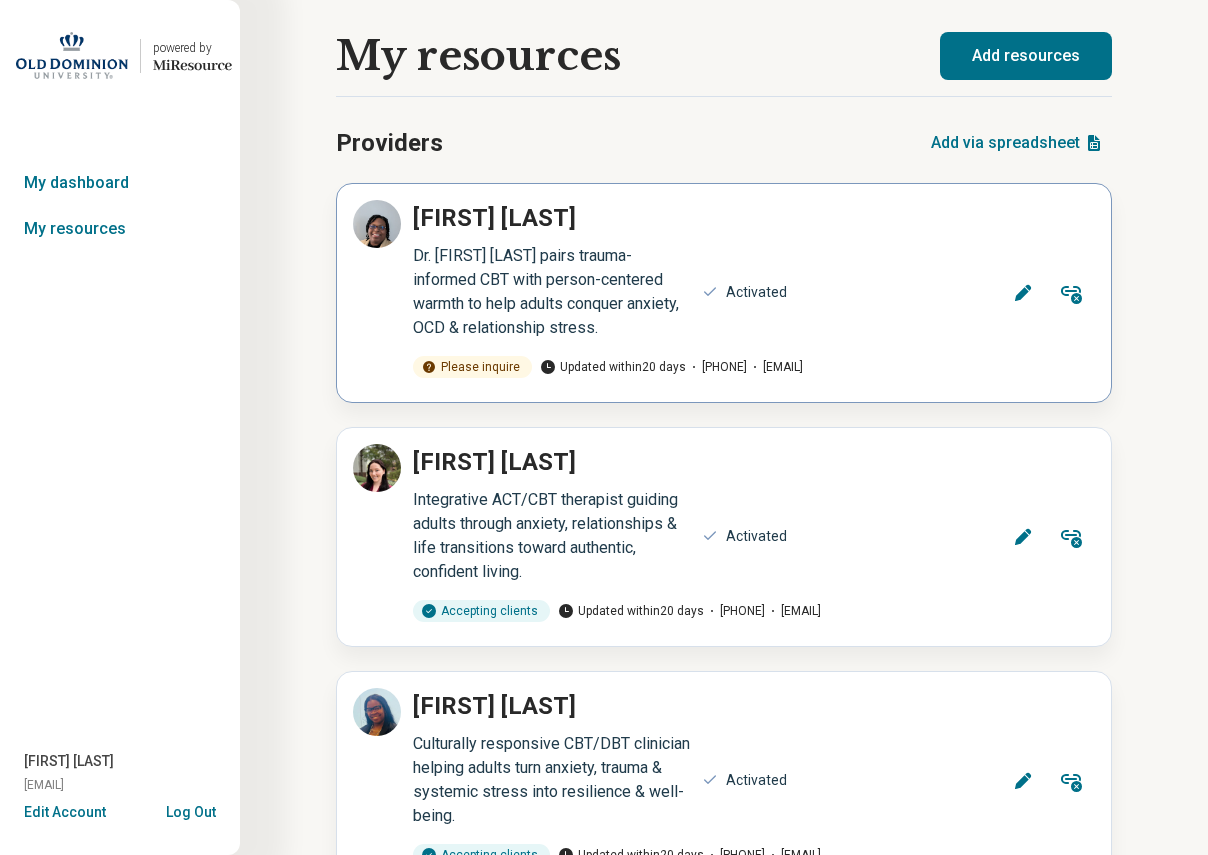click 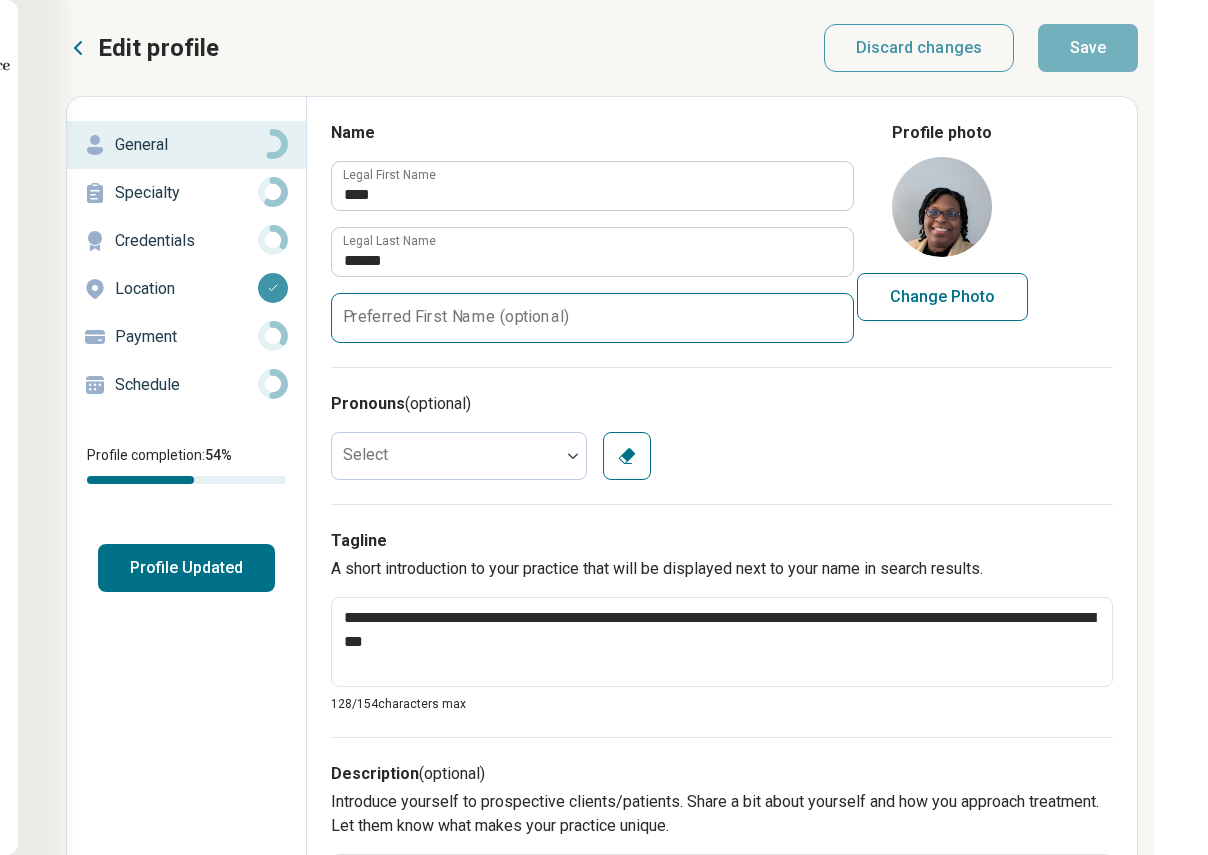 scroll, scrollTop: 0, scrollLeft: 212, axis: horizontal 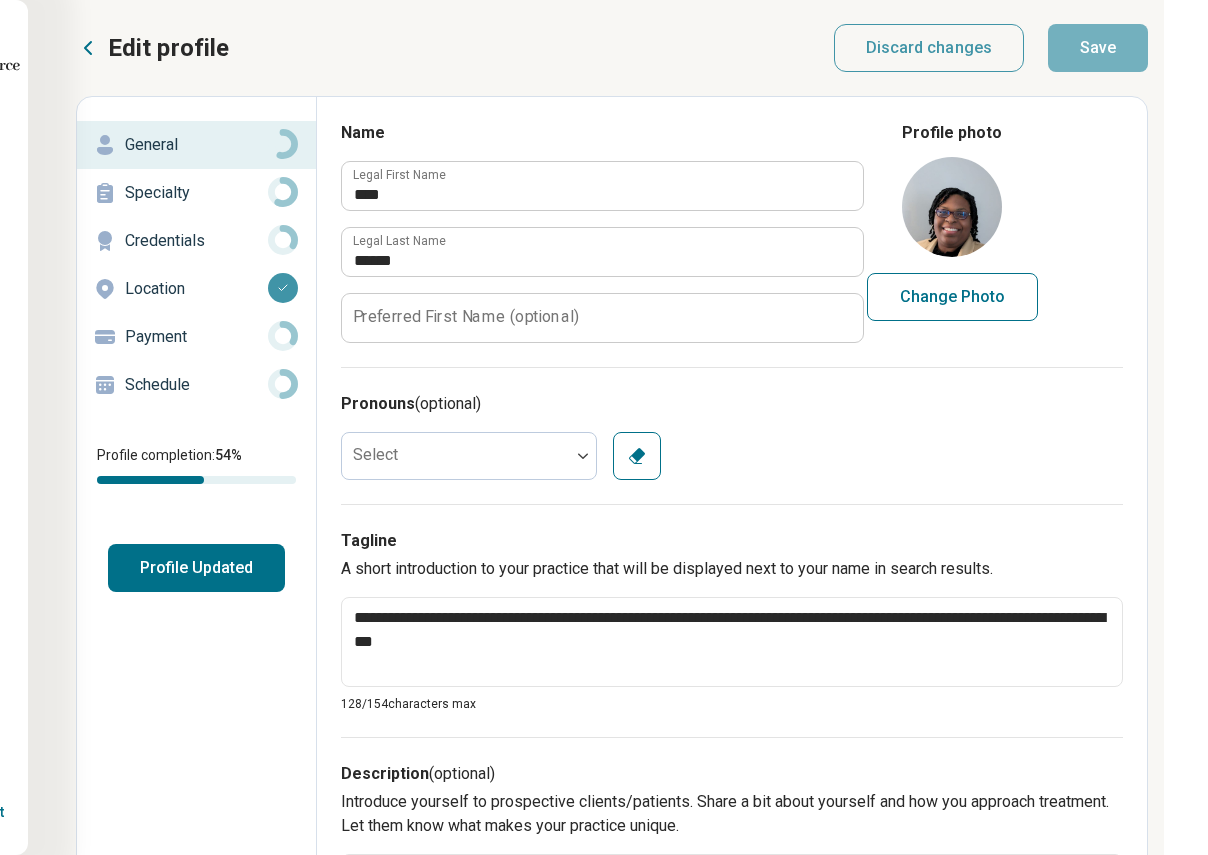 click on "Schedule" at bounding box center (196, 385) 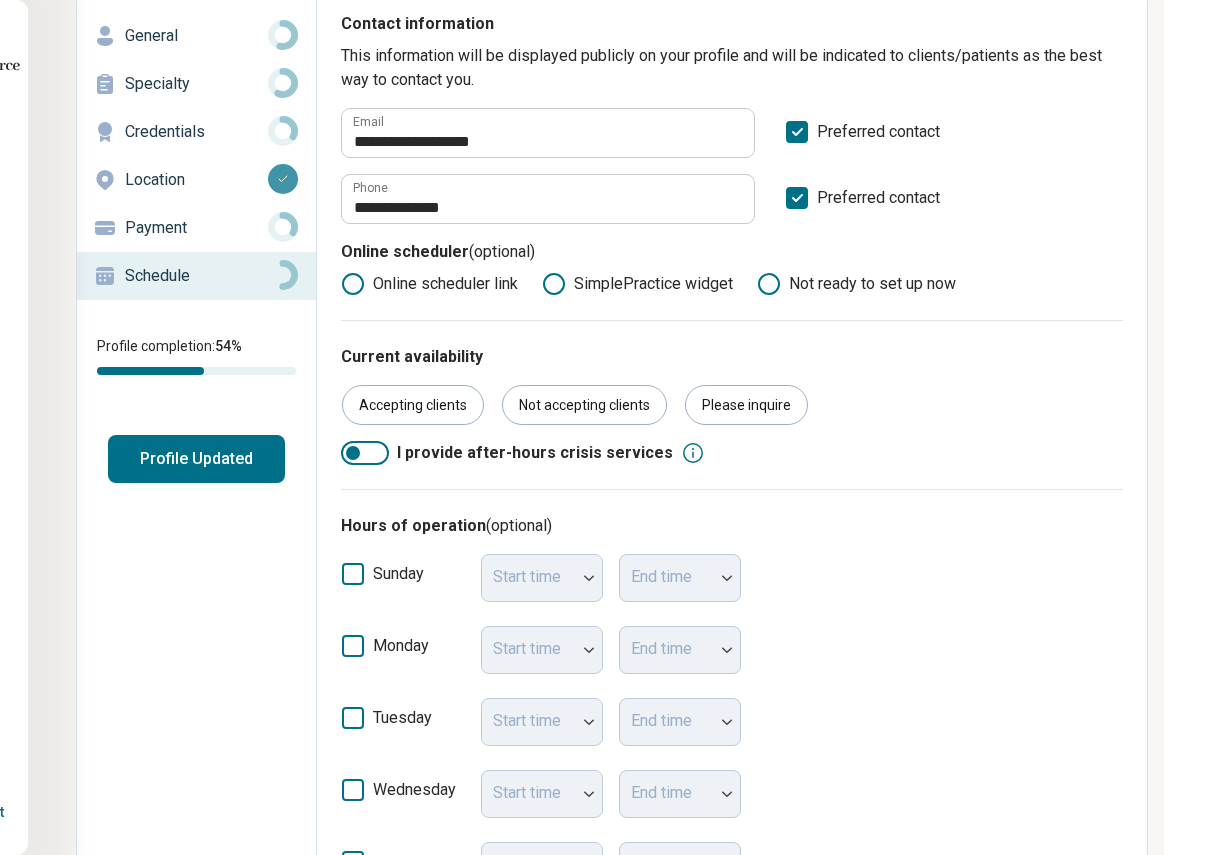scroll, scrollTop: 0, scrollLeft: 212, axis: horizontal 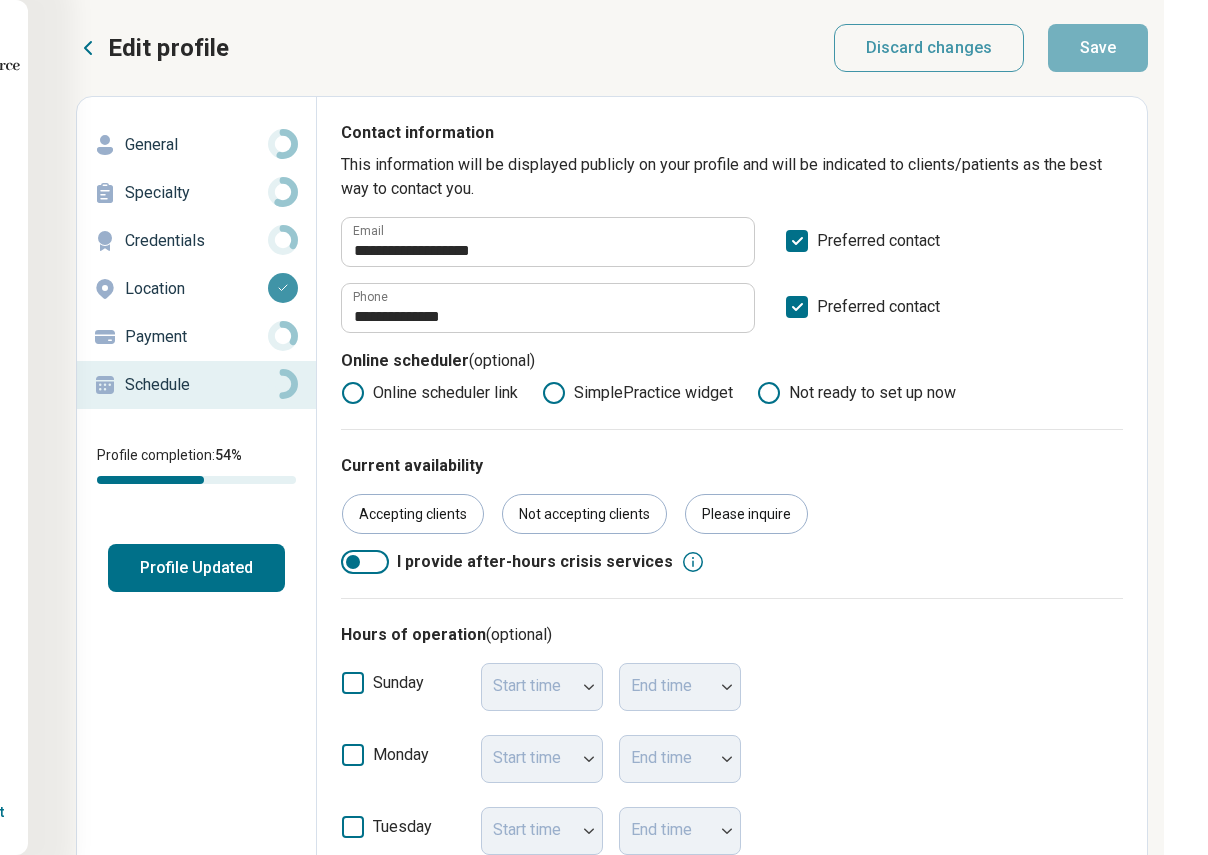click on "Payment" at bounding box center [196, 337] 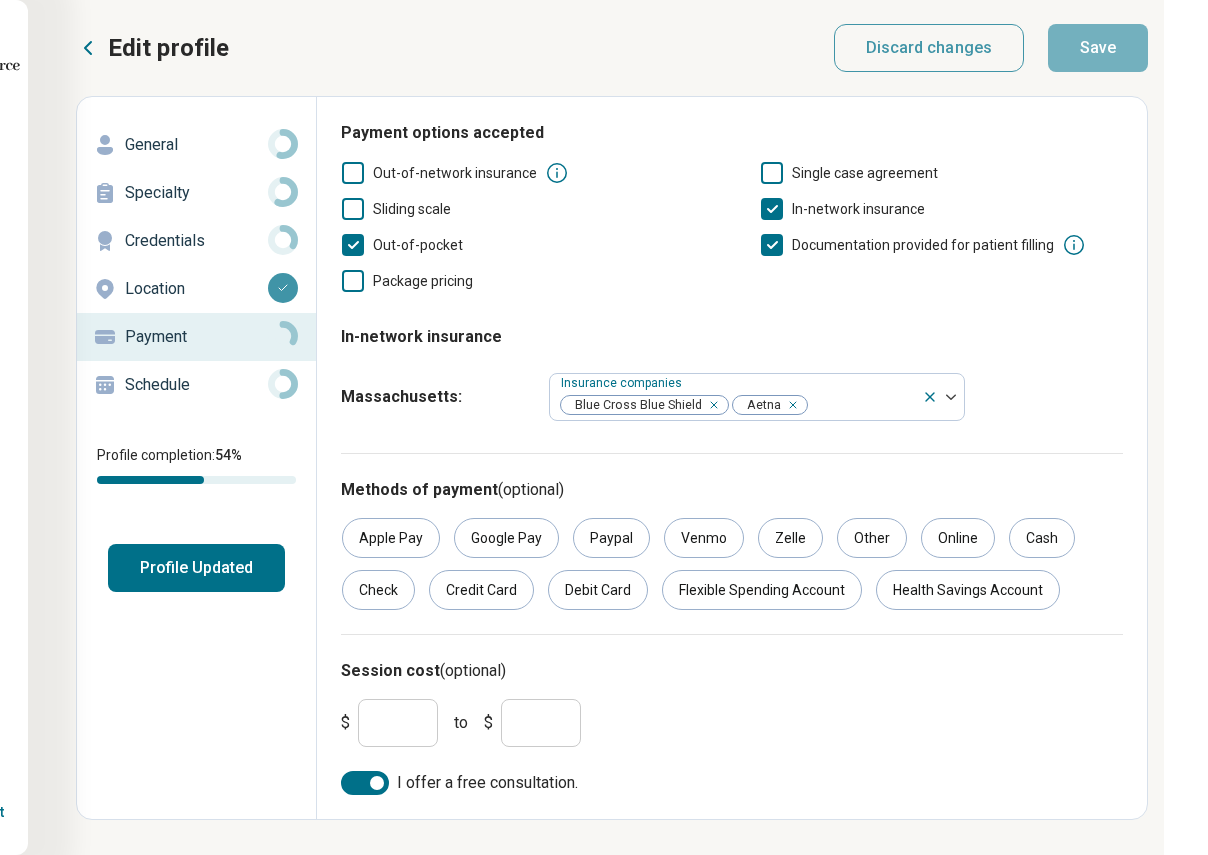 click on "Location" at bounding box center [196, 289] 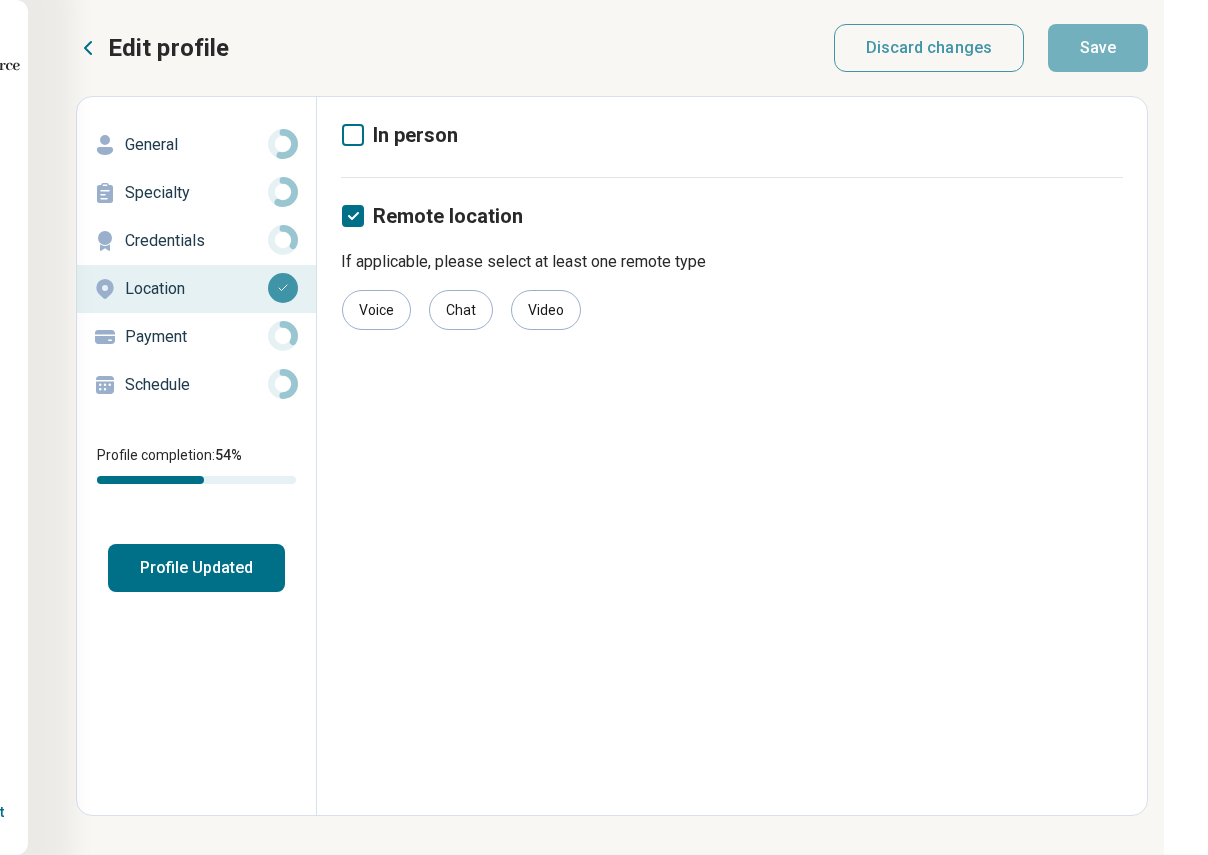 click on "Credentials" at bounding box center (196, 241) 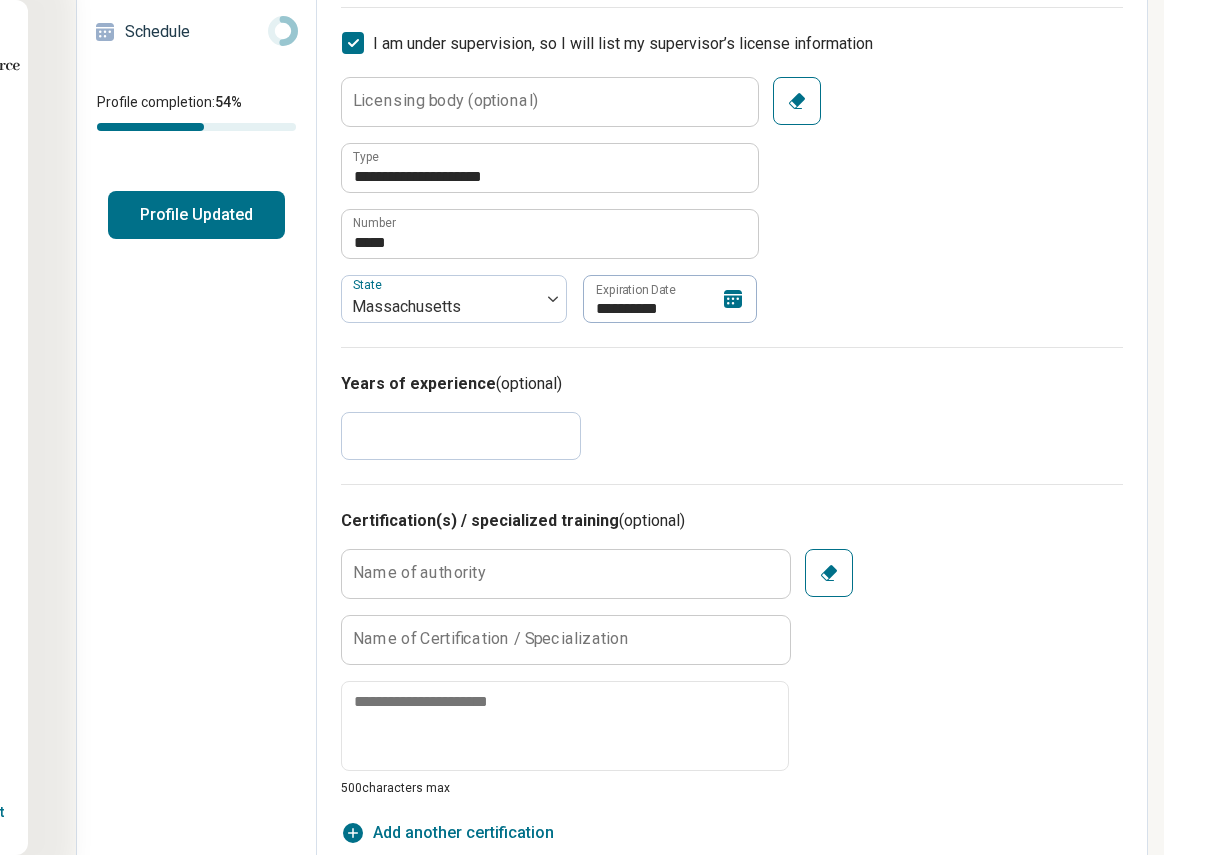 scroll, scrollTop: 0, scrollLeft: 212, axis: horizontal 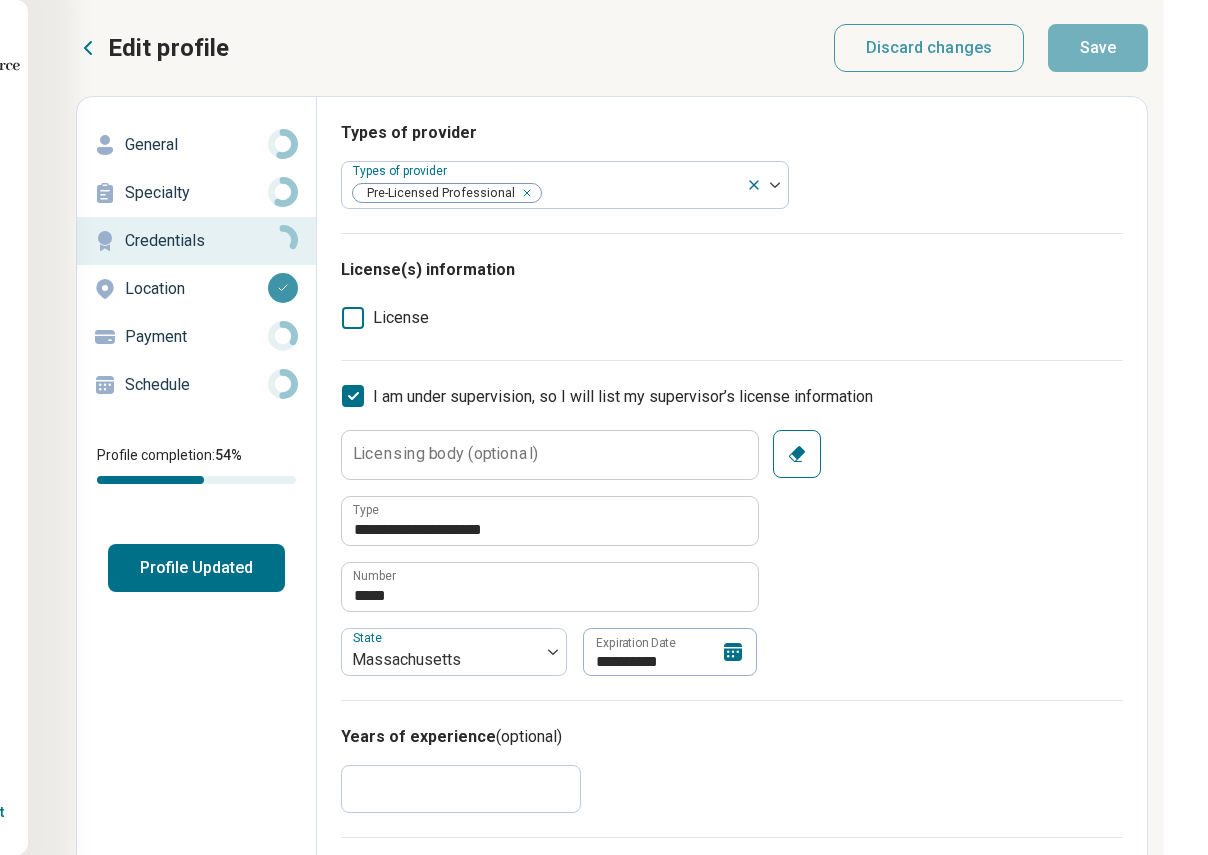 click on "Specialty" at bounding box center [196, 193] 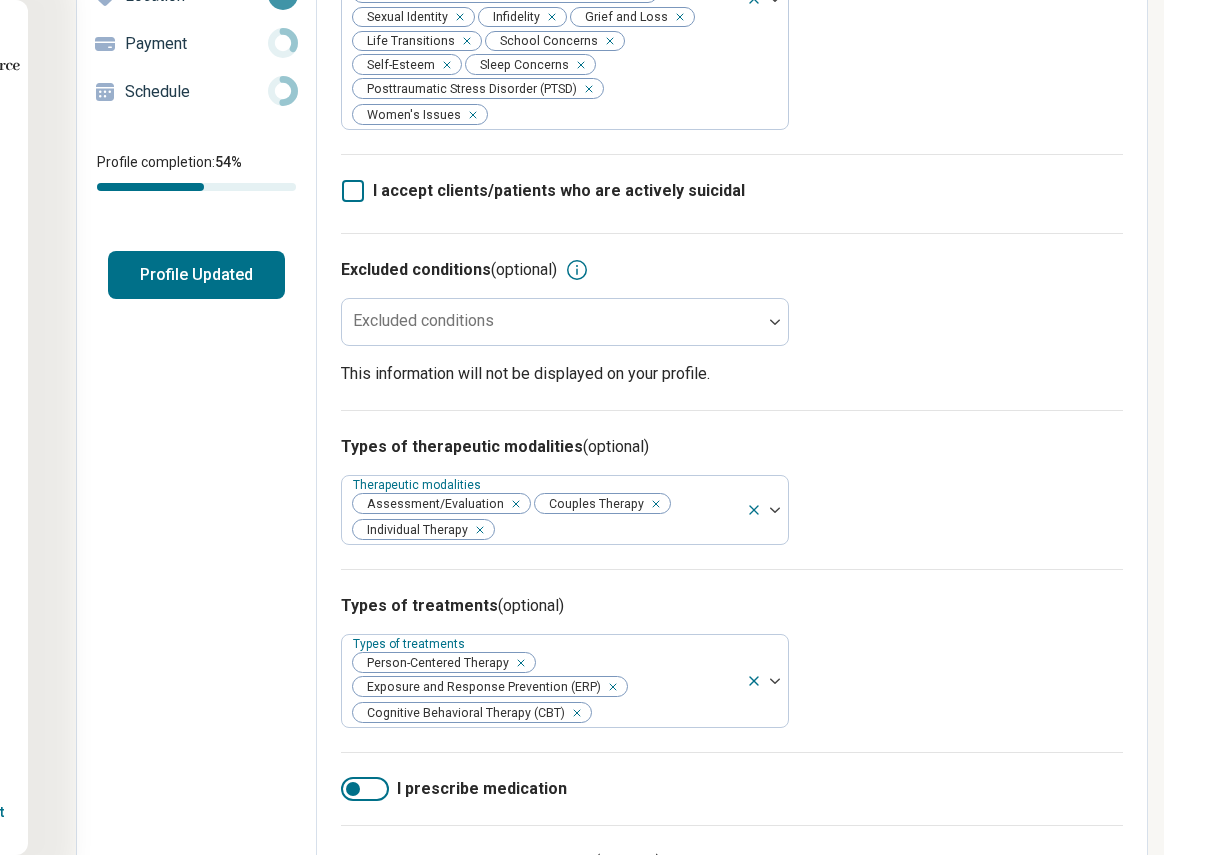 scroll, scrollTop: 0, scrollLeft: 212, axis: horizontal 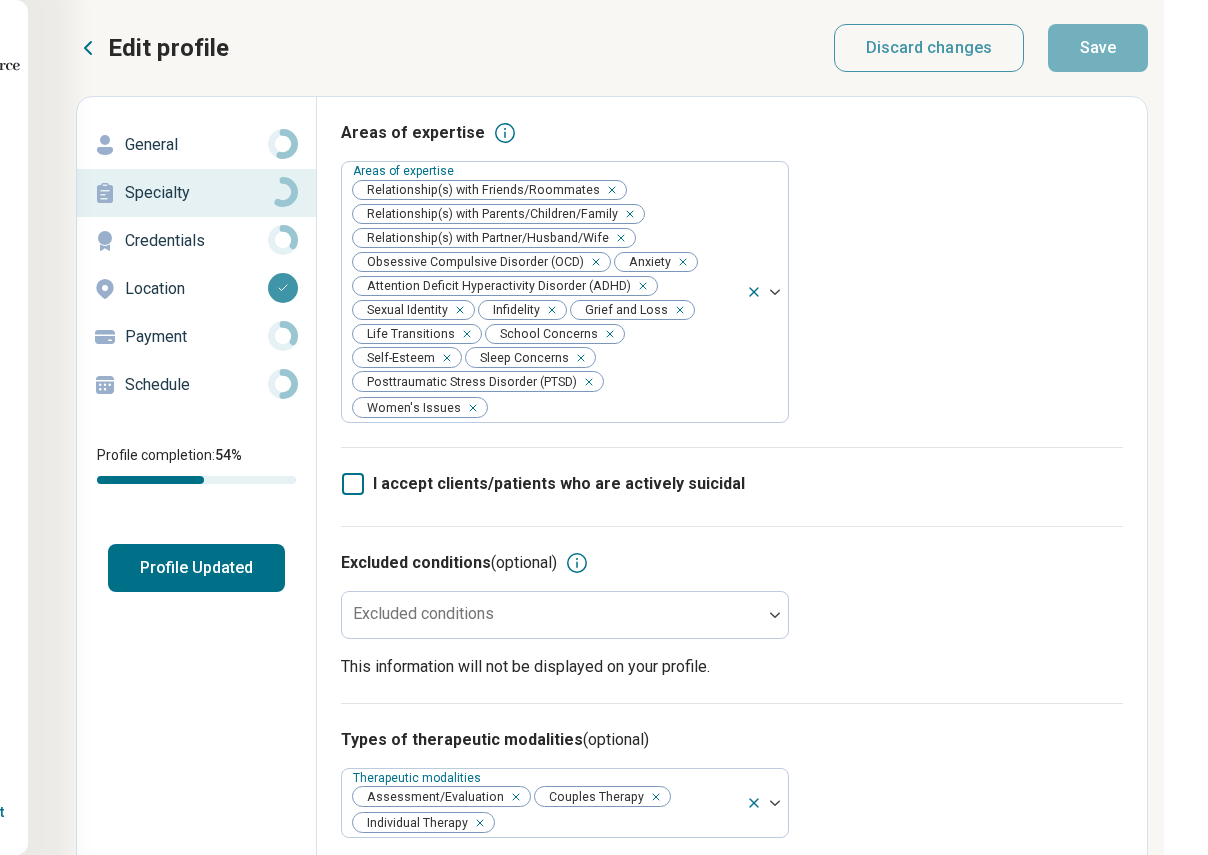 click on "General" at bounding box center (196, 145) 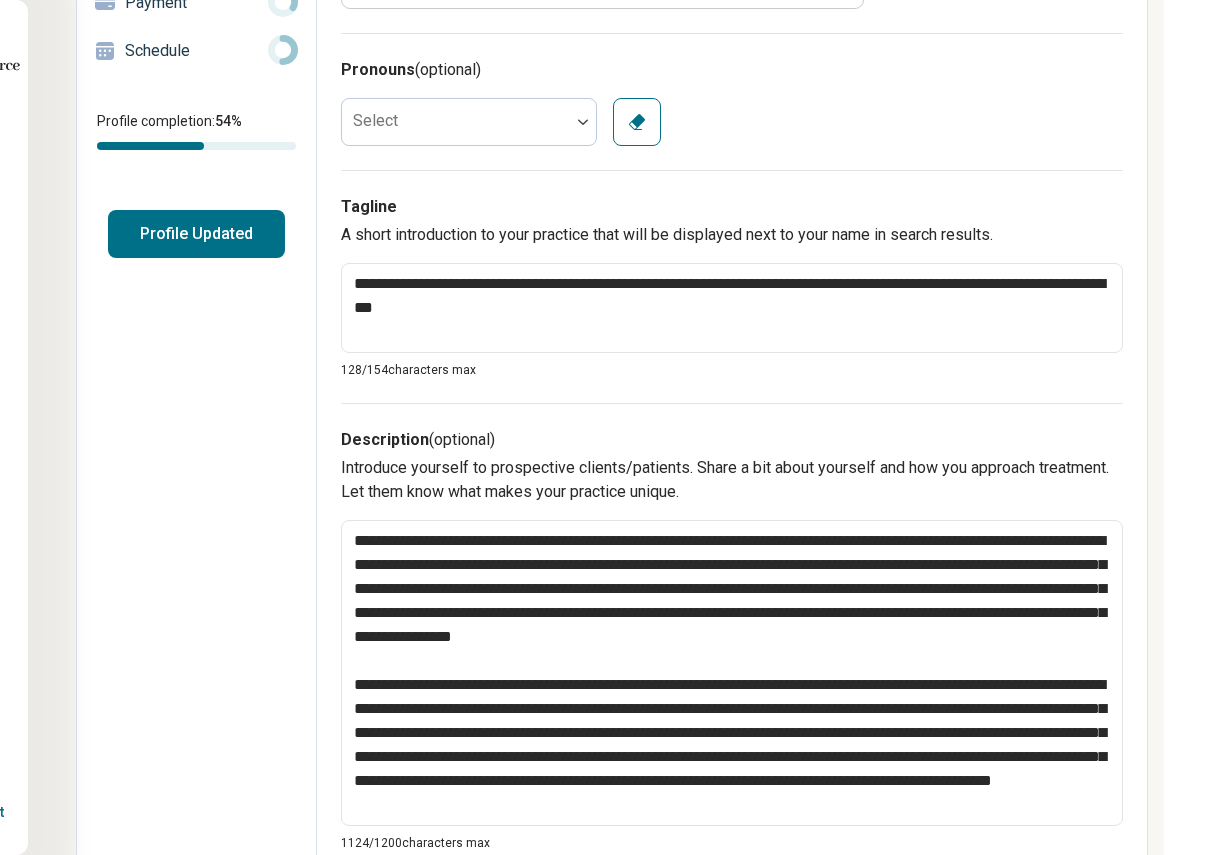 scroll, scrollTop: 0, scrollLeft: 212, axis: horizontal 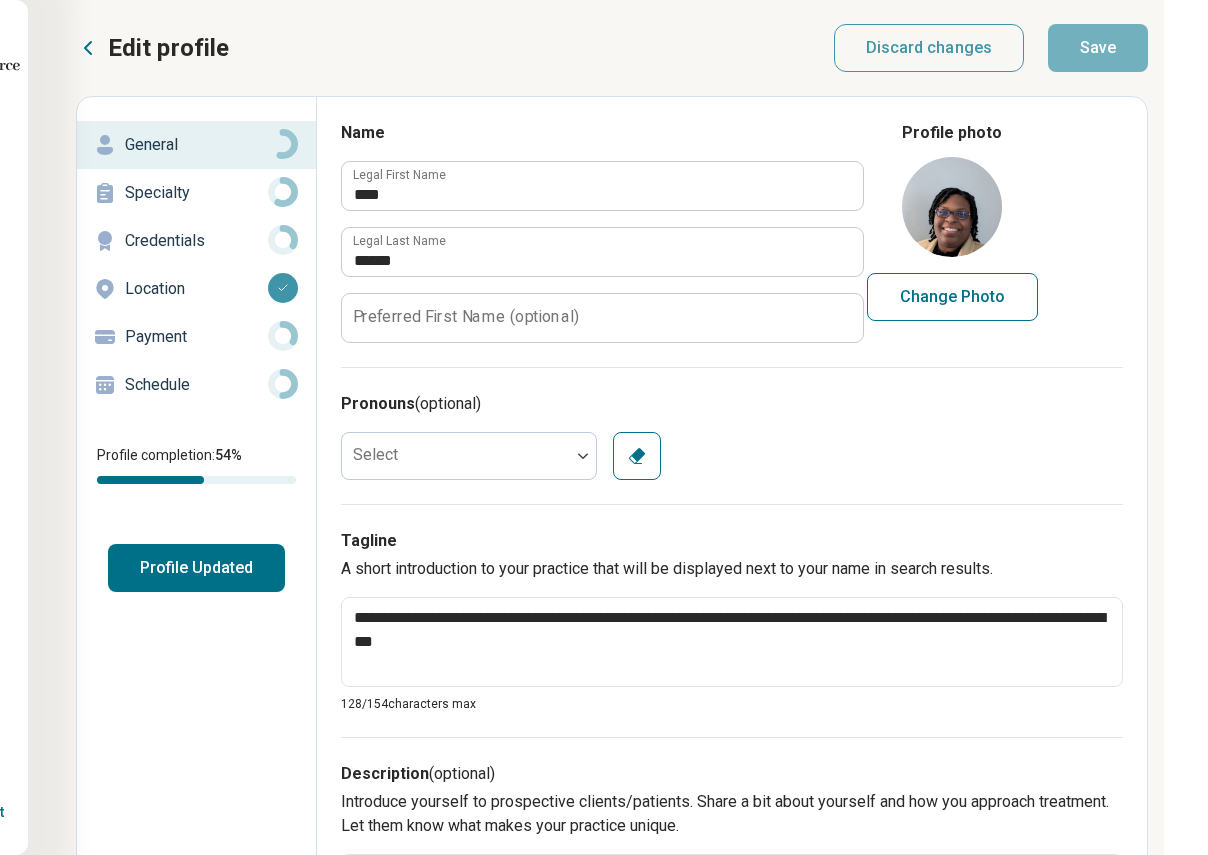 click on "Edit profile" at bounding box center (168, 48) 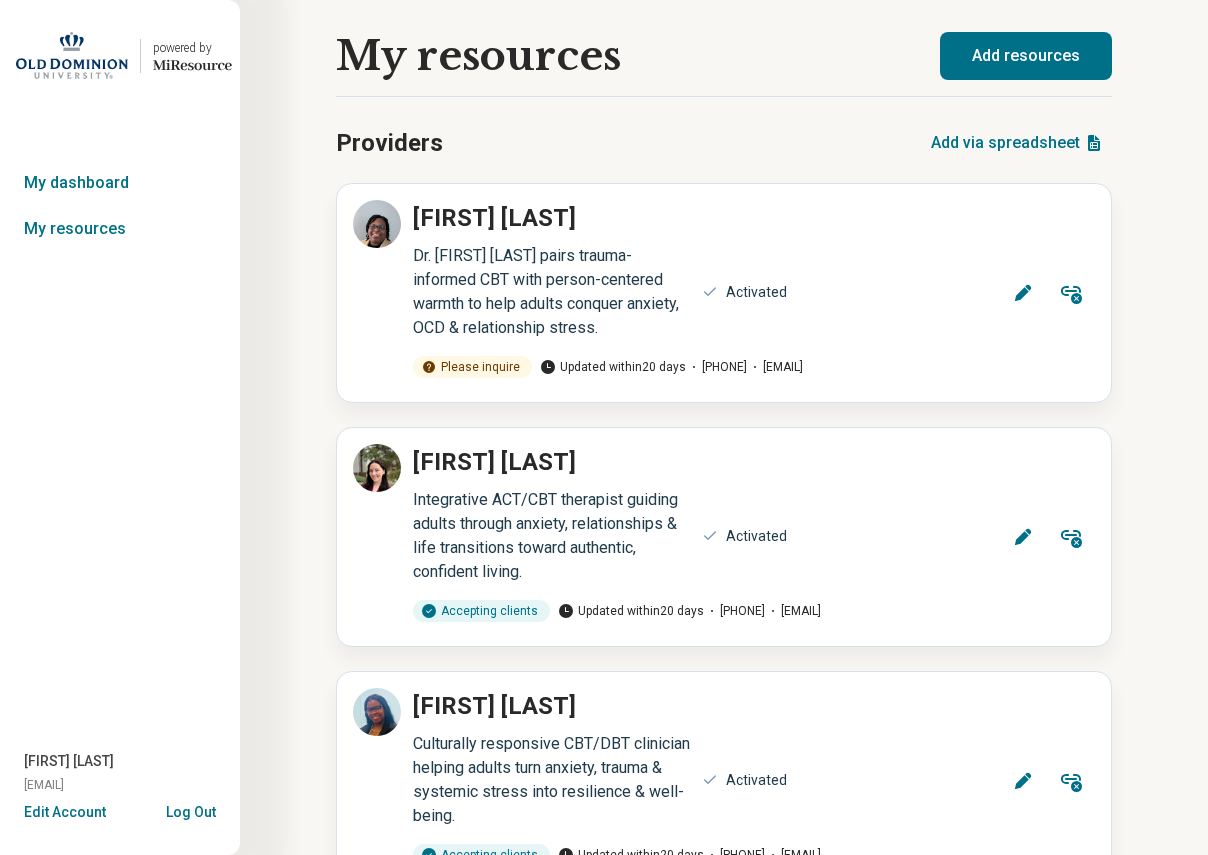 scroll, scrollTop: 0, scrollLeft: 0, axis: both 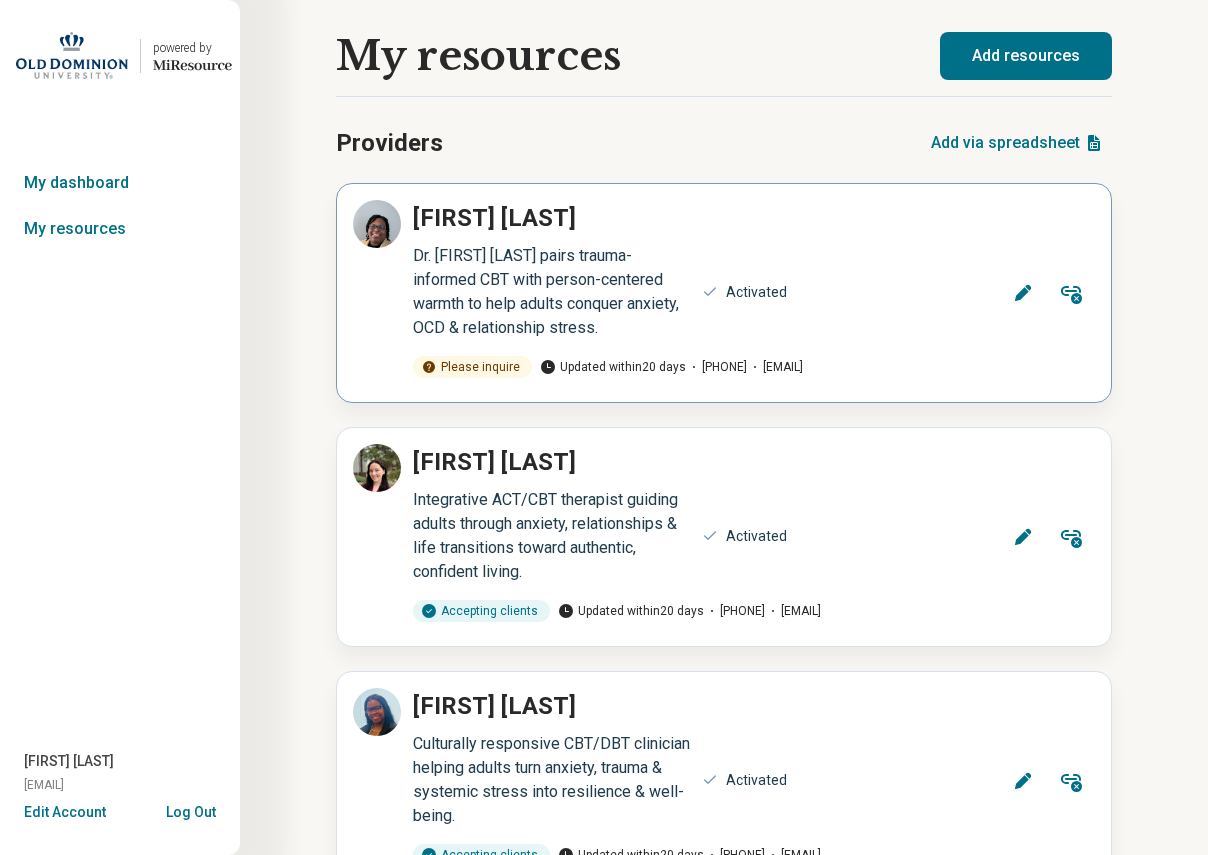 click 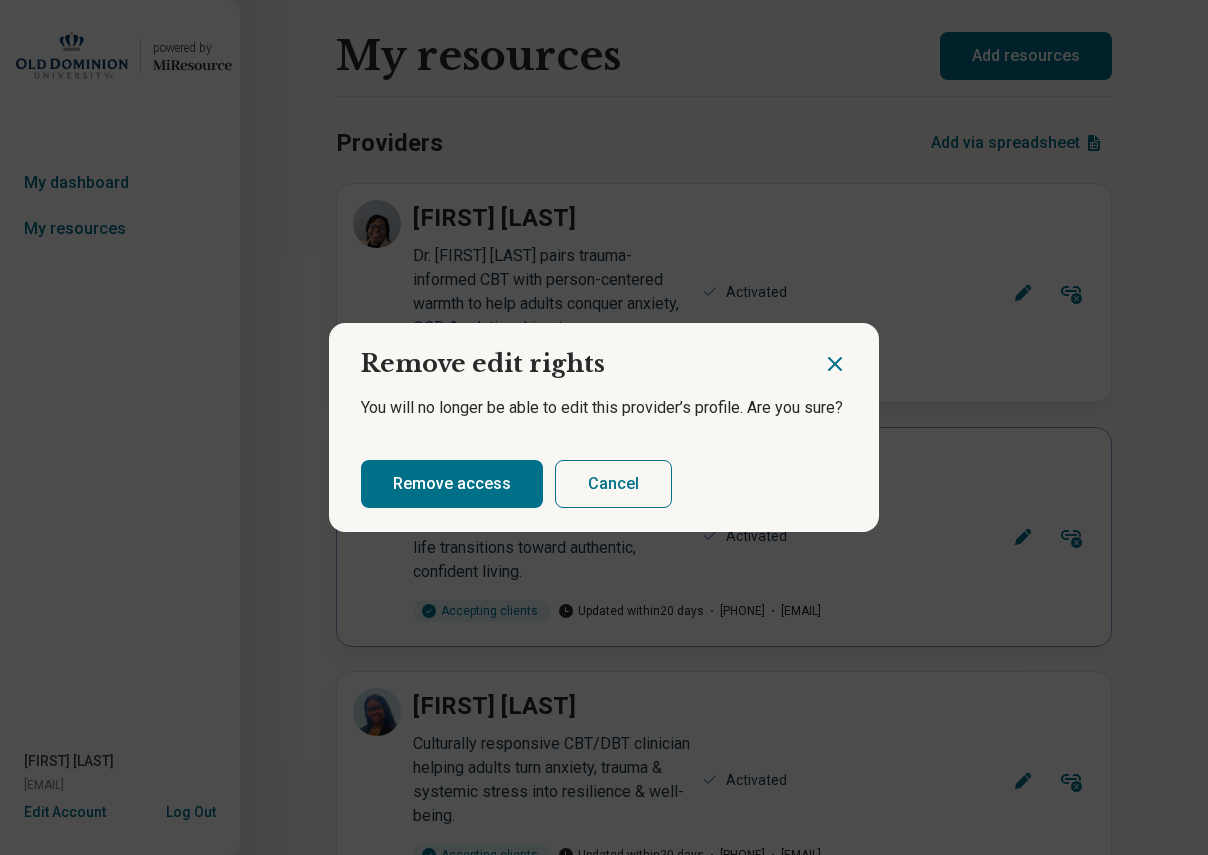click on "Cancel" at bounding box center (613, 484) 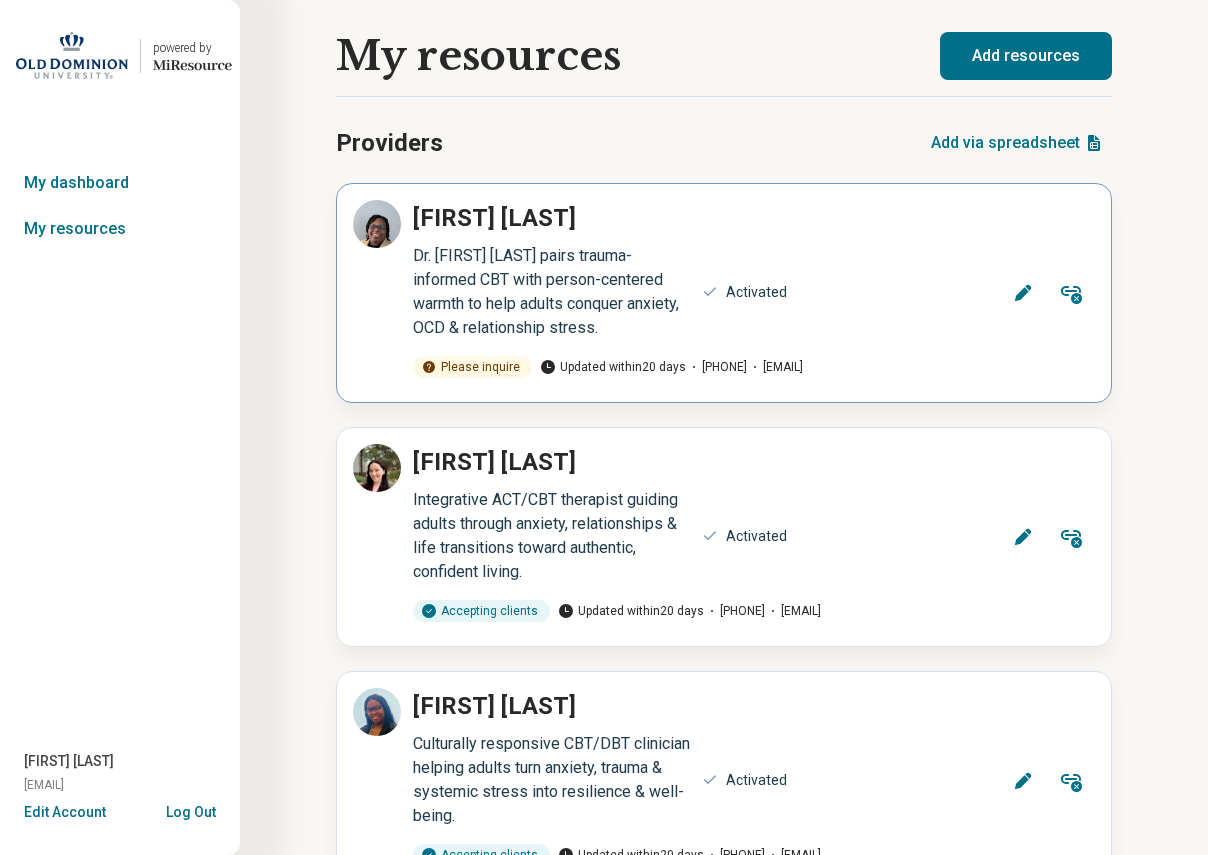 click on "Edit" at bounding box center [1023, 293] 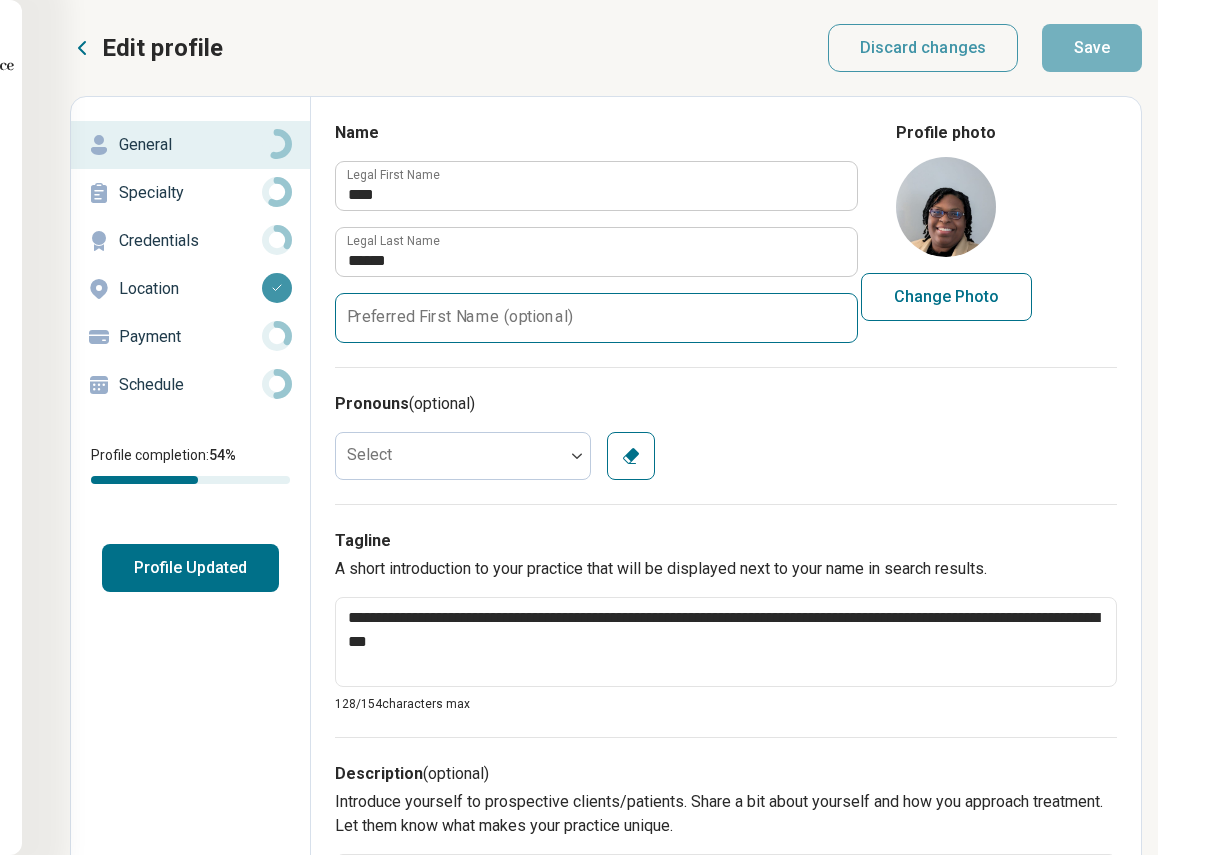 scroll, scrollTop: 0, scrollLeft: 264, axis: horizontal 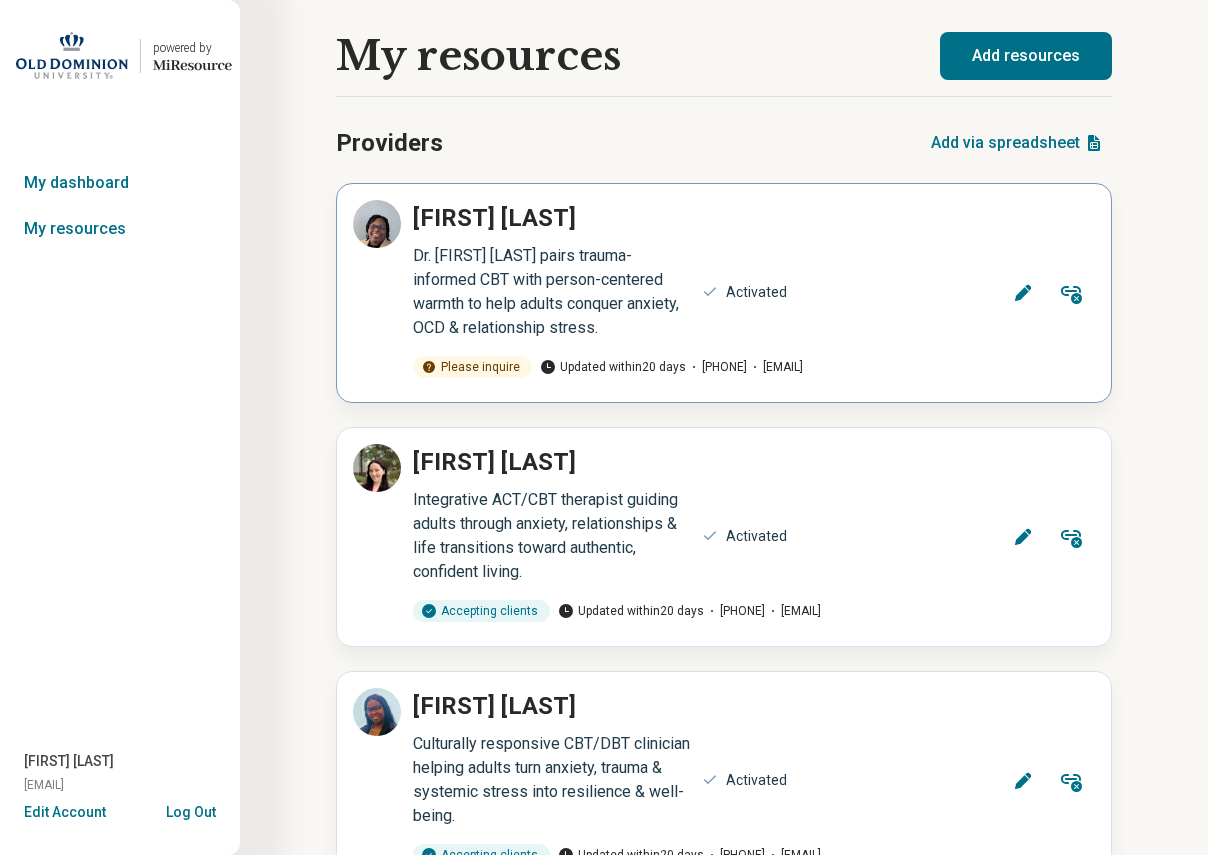 click on "Edit" at bounding box center [1023, 293] 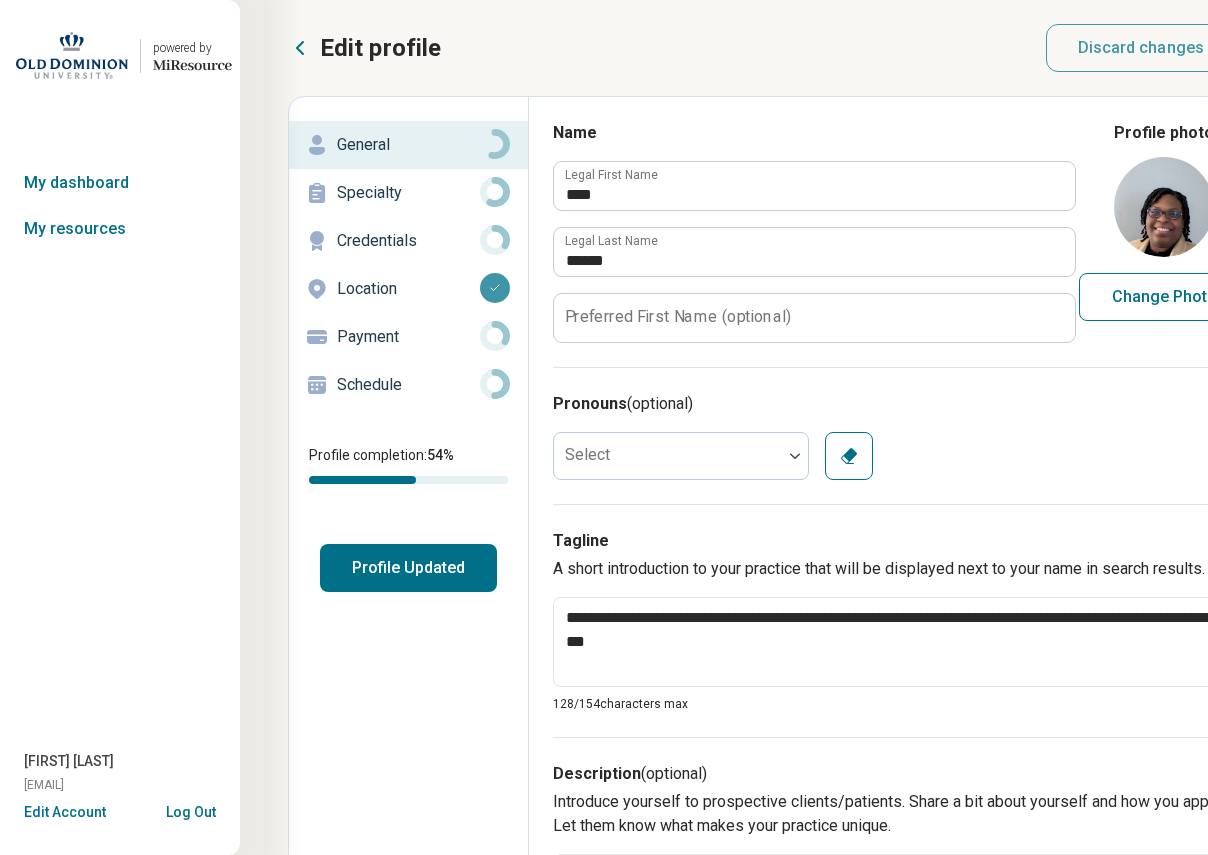 type on "*" 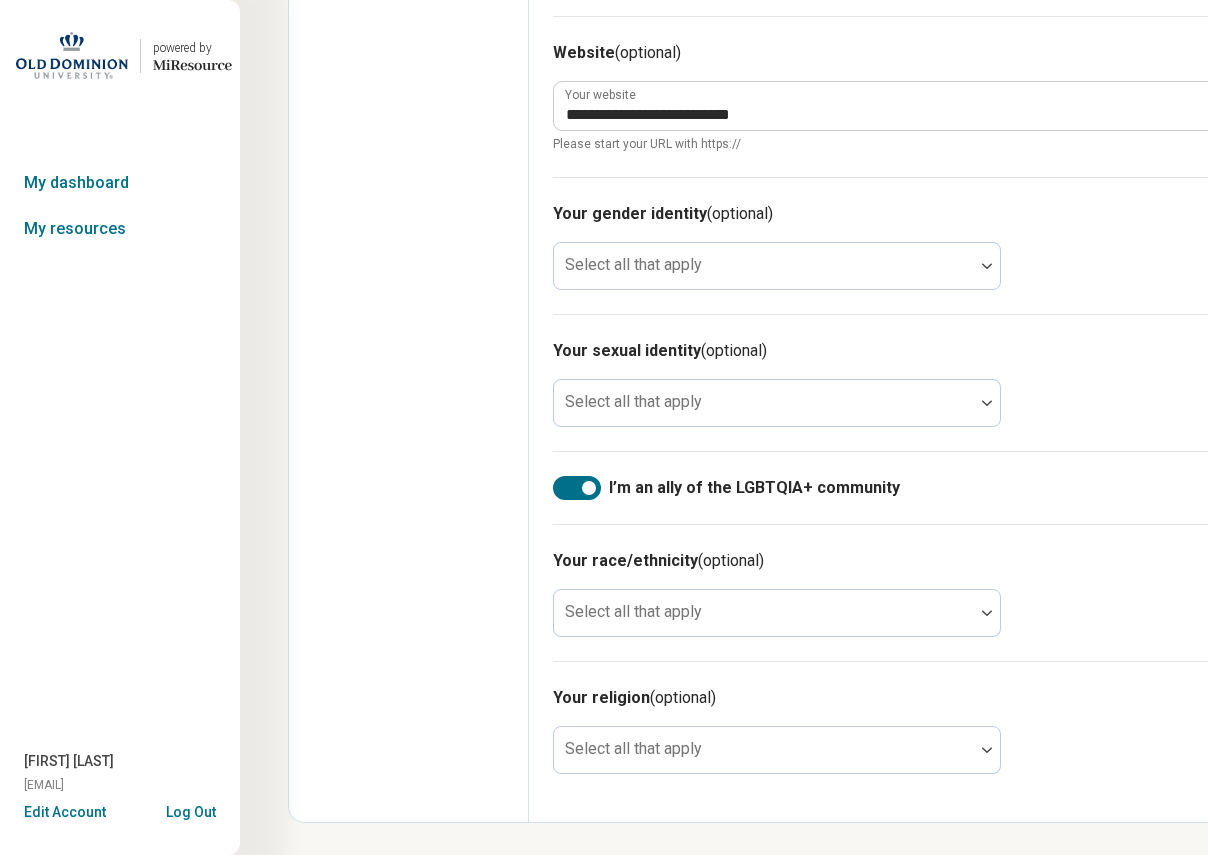 scroll, scrollTop: 141, scrollLeft: 0, axis: vertical 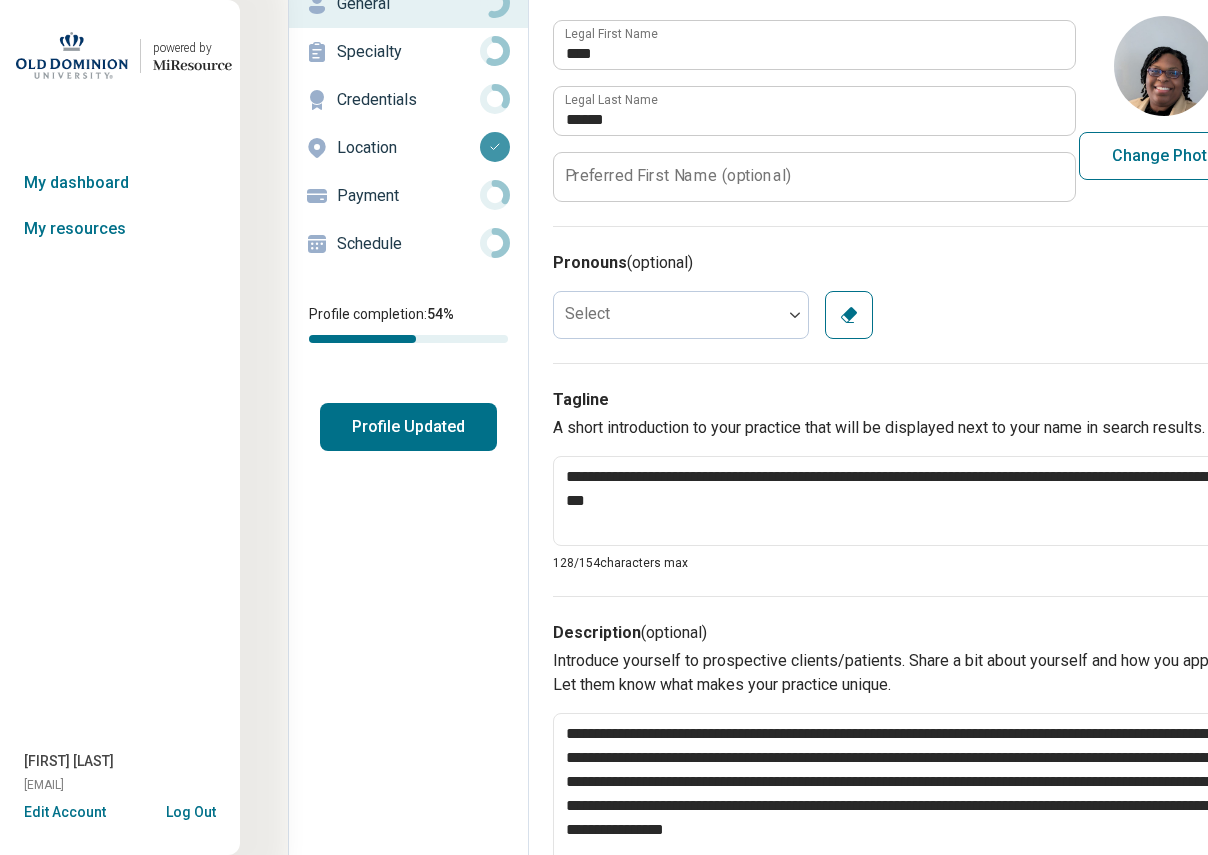 click on "Edit Account" at bounding box center [65, 812] 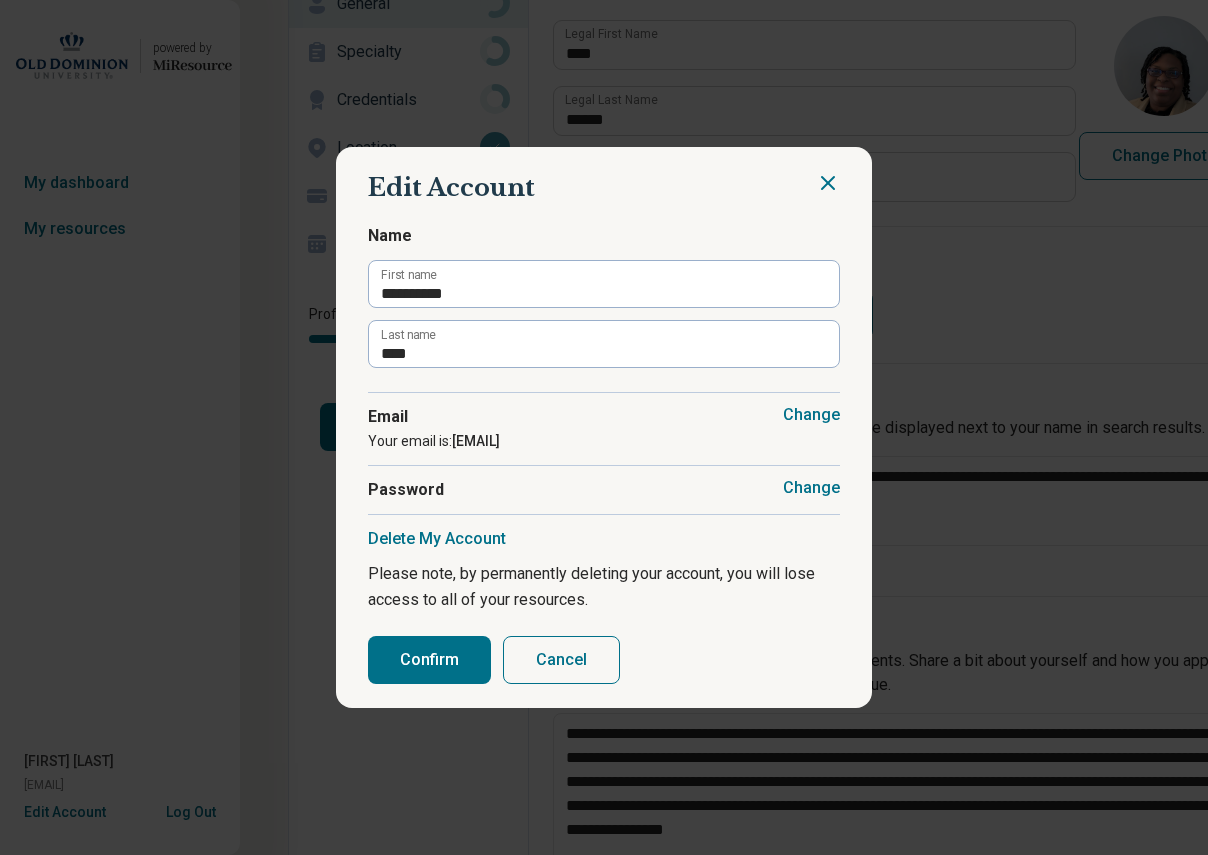 click on "Cancel" at bounding box center [561, 660] 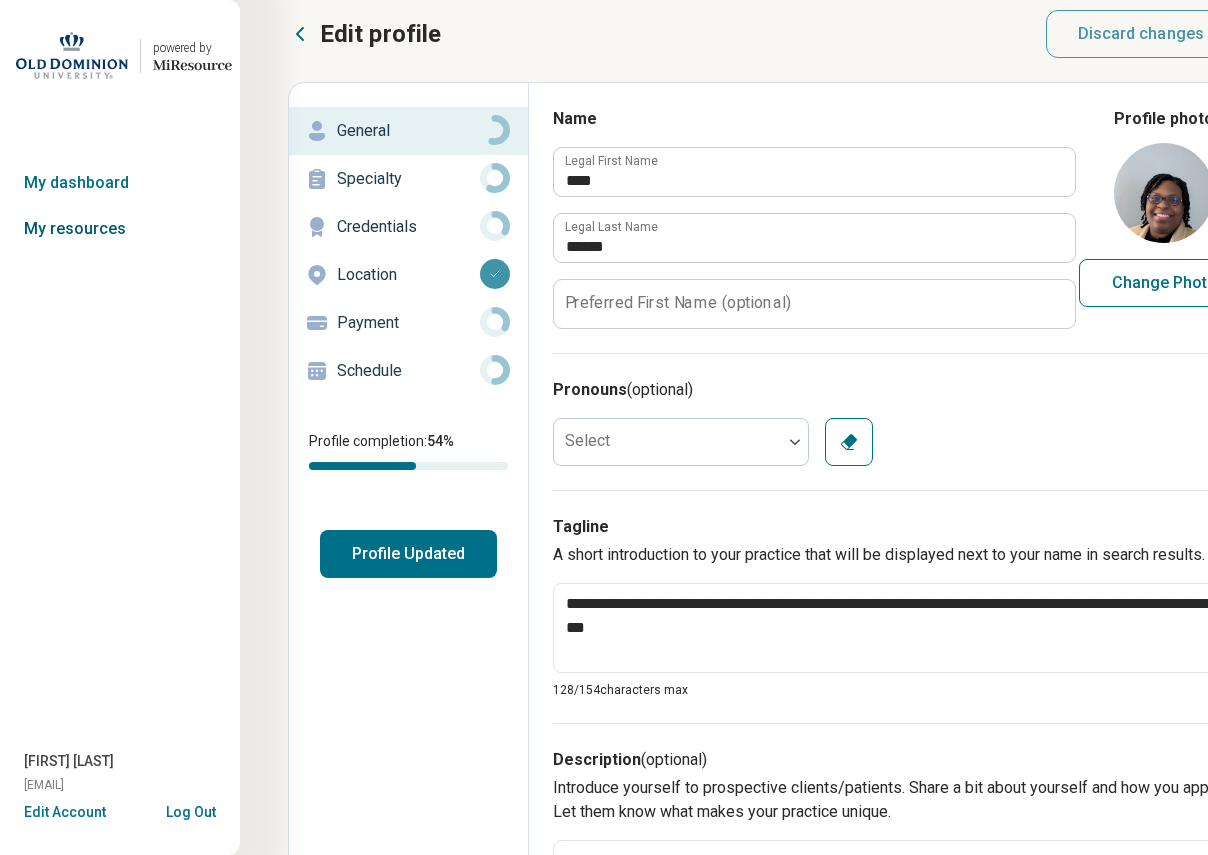 scroll, scrollTop: 0, scrollLeft: 0, axis: both 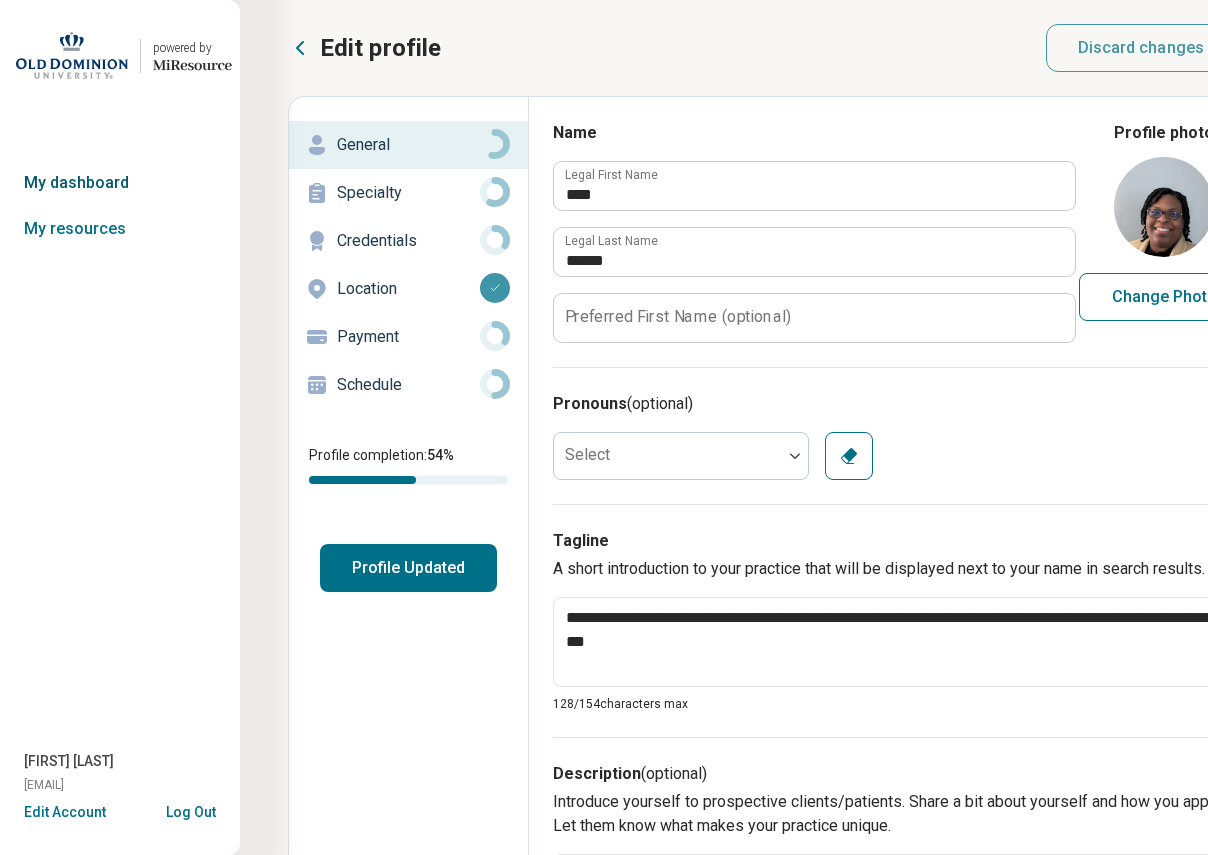 click on "My dashboard" at bounding box center [120, 183] 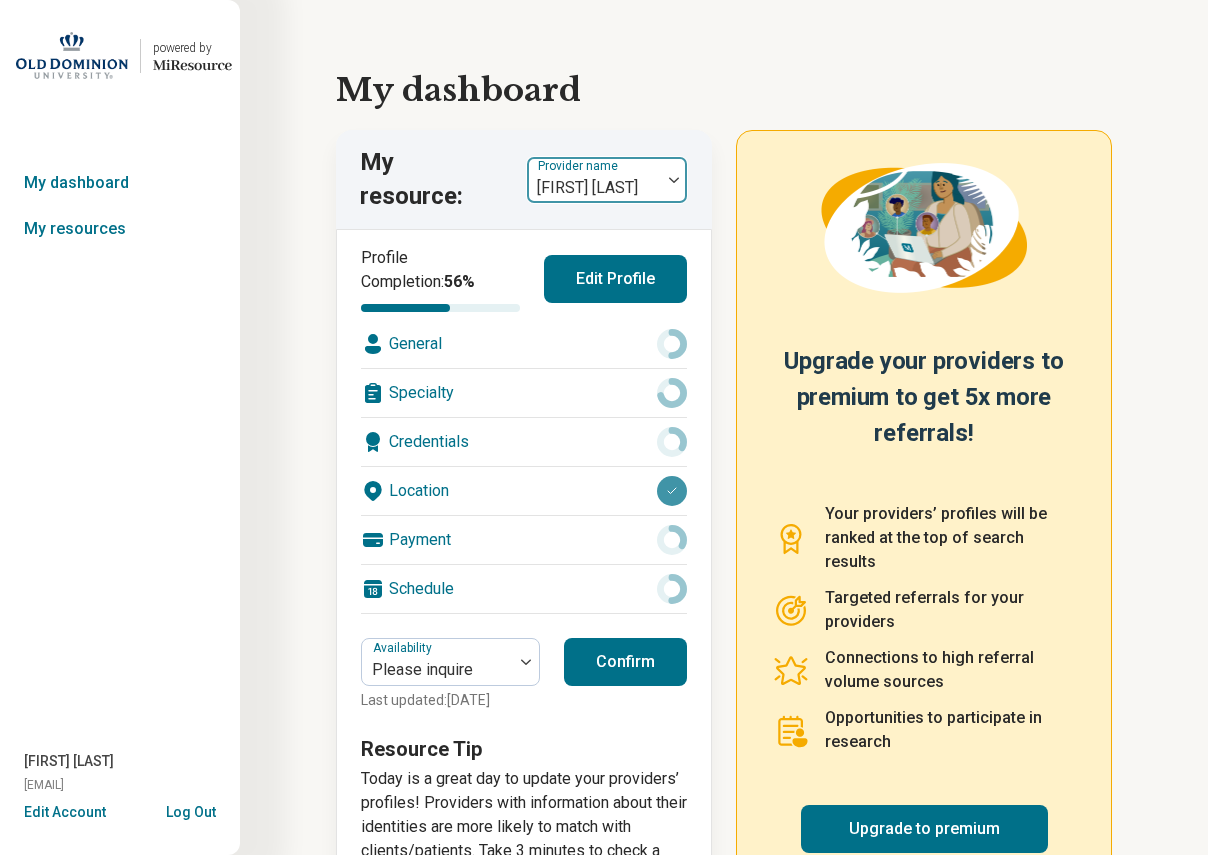 click at bounding box center [594, 188] 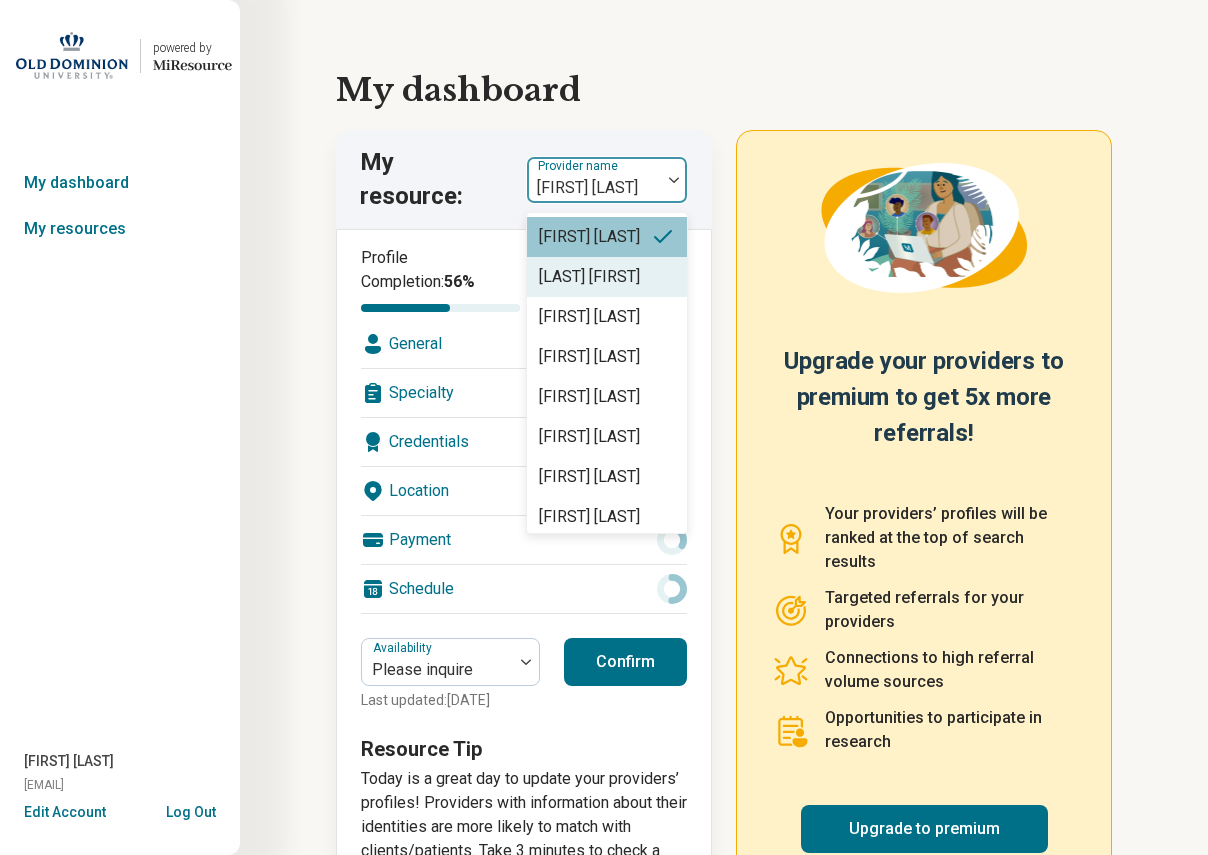 click on "[LAST] [FIRST]" at bounding box center (607, 277) 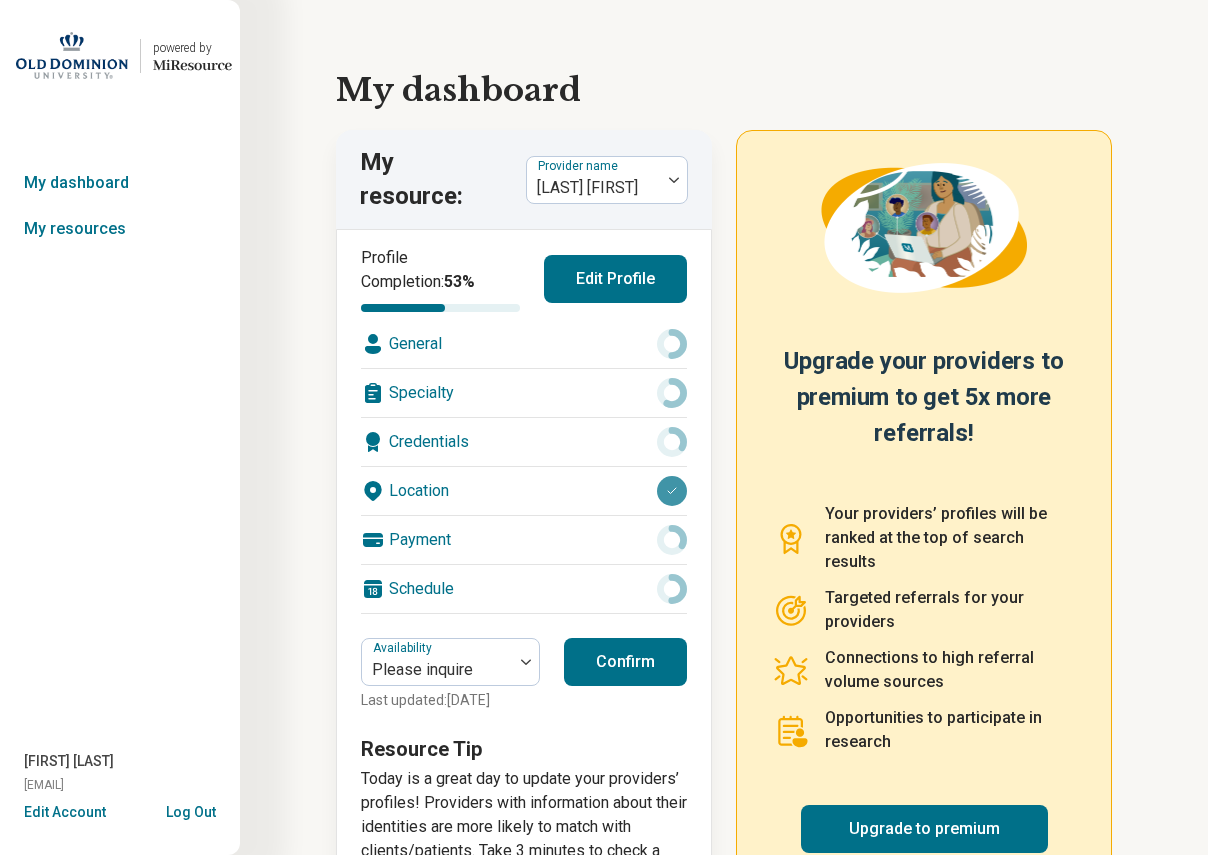 scroll, scrollTop: 89, scrollLeft: 0, axis: vertical 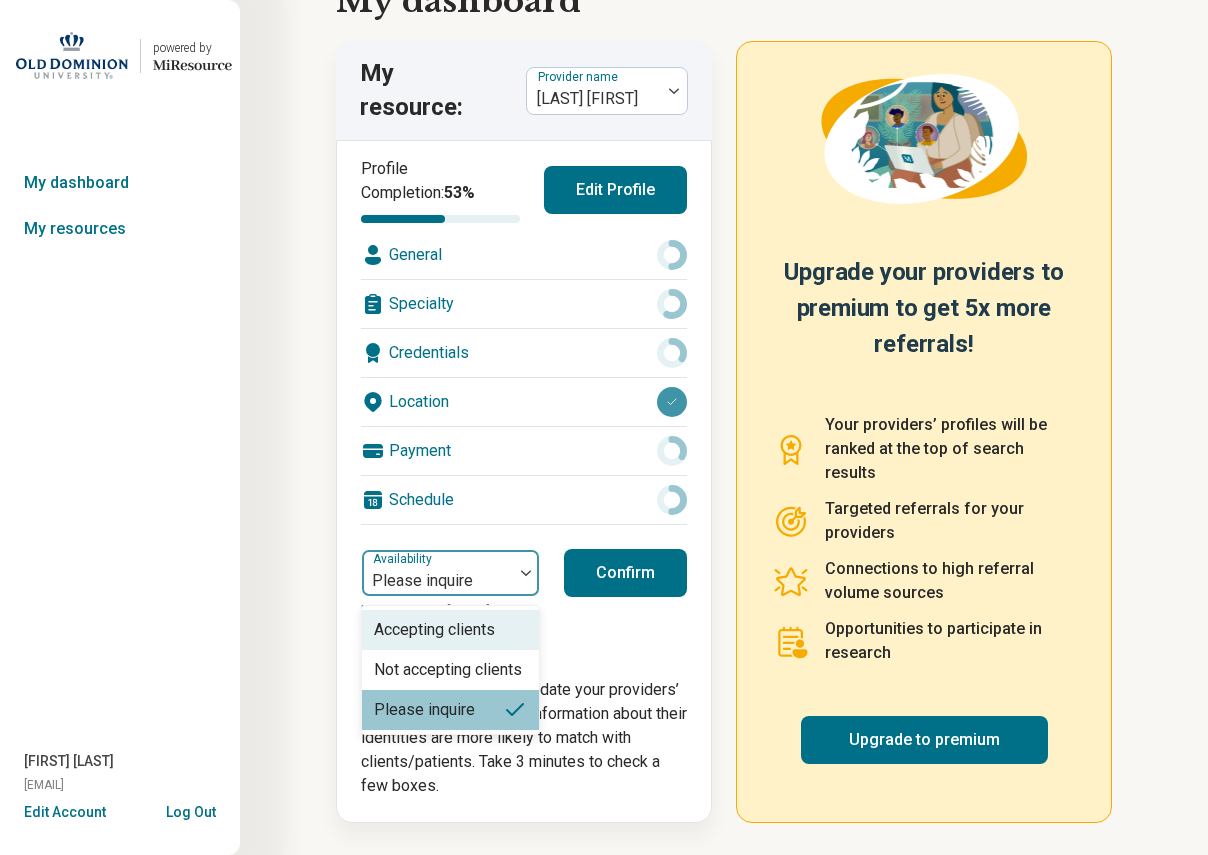 click at bounding box center (526, 573) 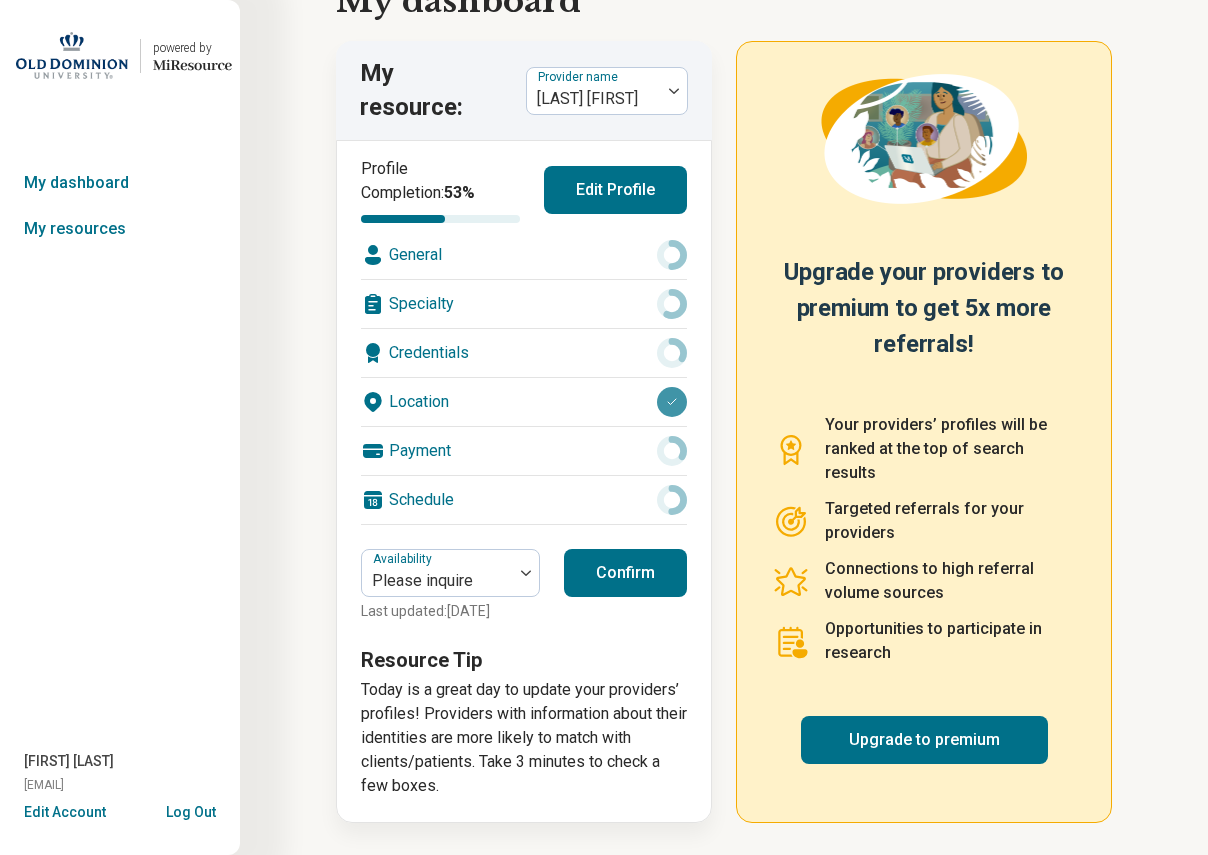 scroll, scrollTop: 0, scrollLeft: 0, axis: both 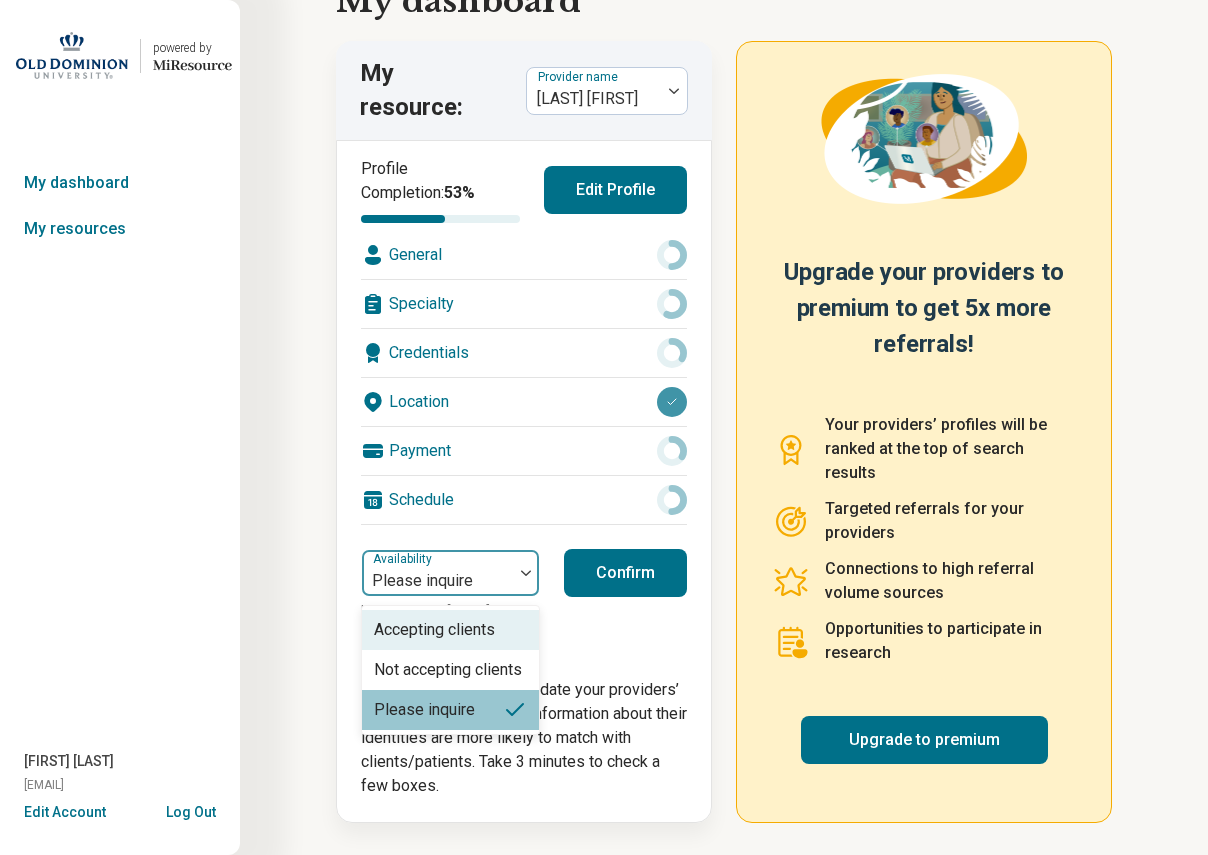 click at bounding box center (437, 581) 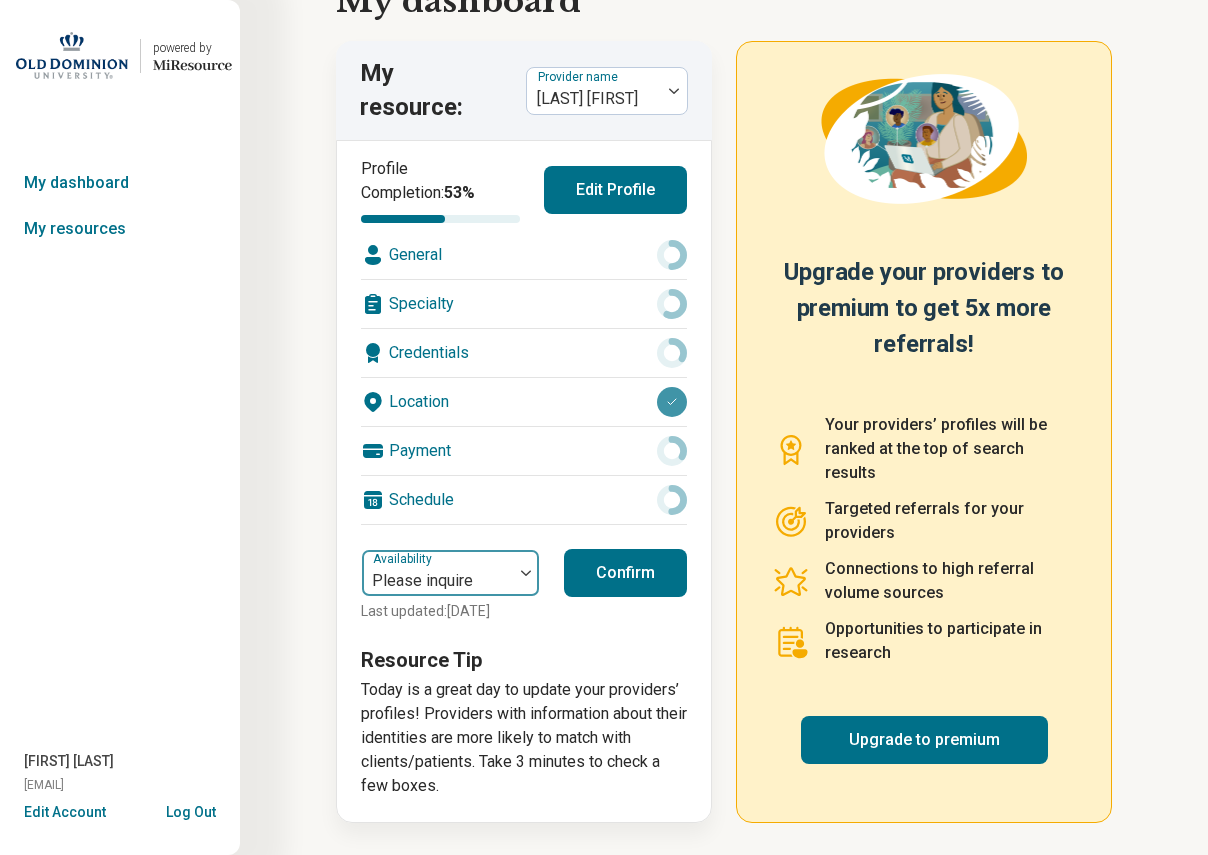 click at bounding box center [437, 581] 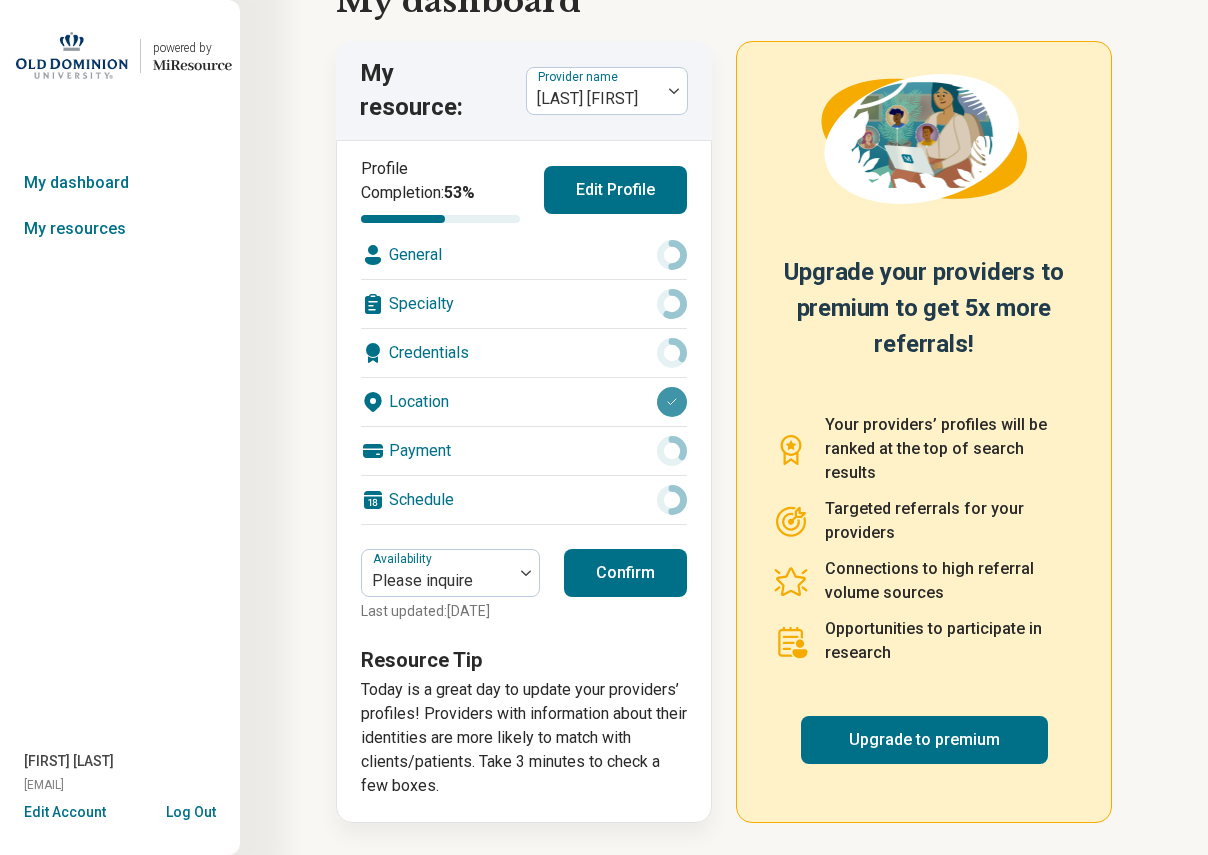 scroll, scrollTop: 0, scrollLeft: 0, axis: both 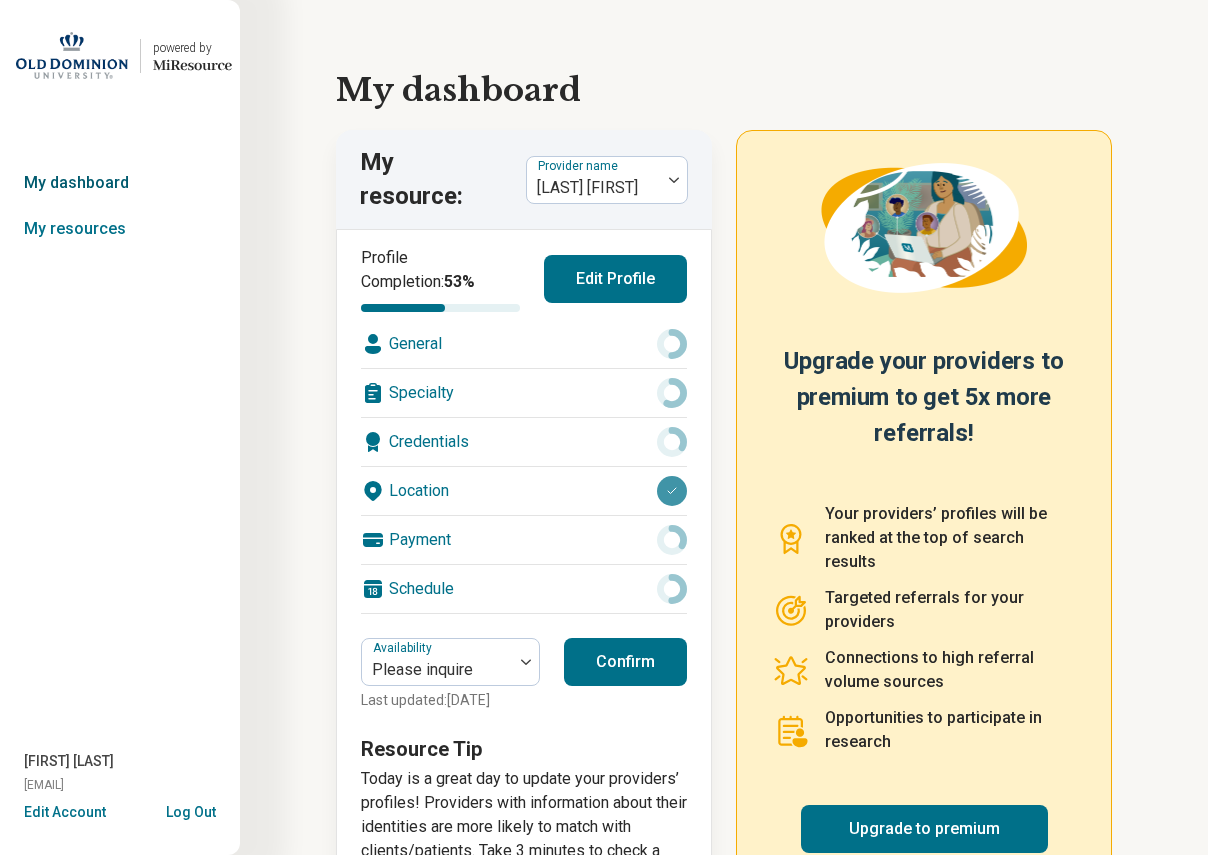click on "My dashboard" at bounding box center (120, 183) 